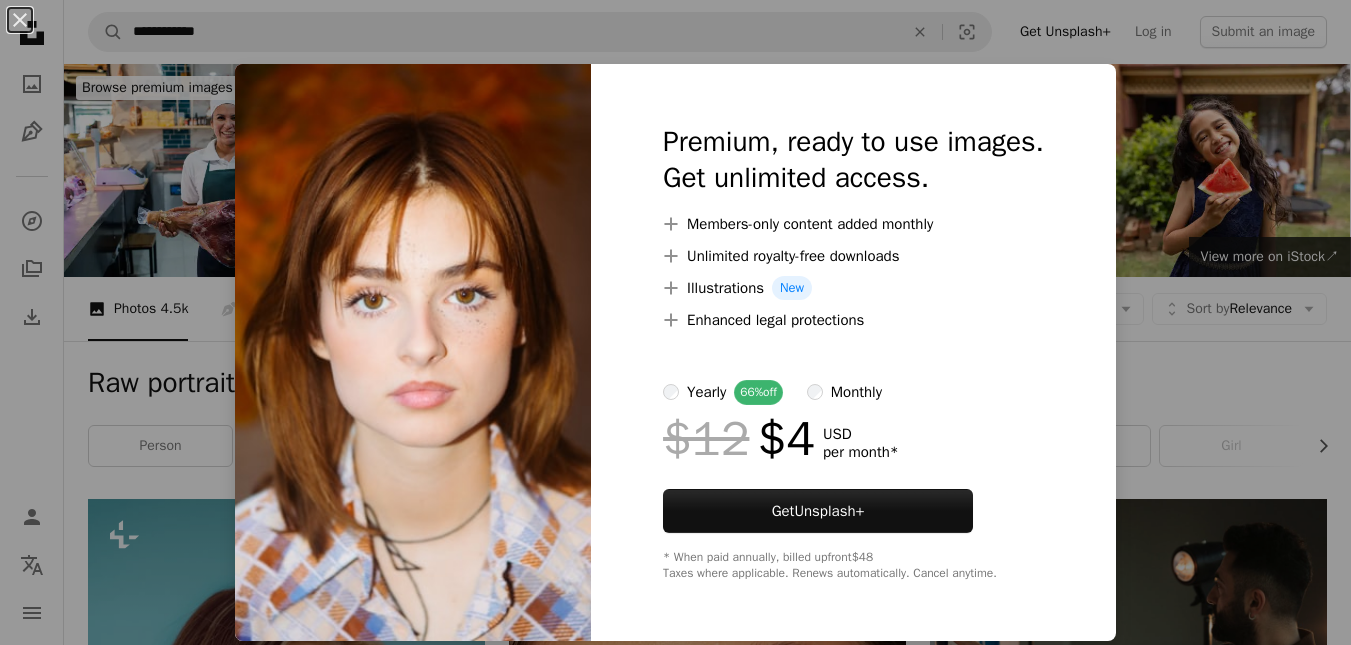 scroll, scrollTop: 2833, scrollLeft: 0, axis: vertical 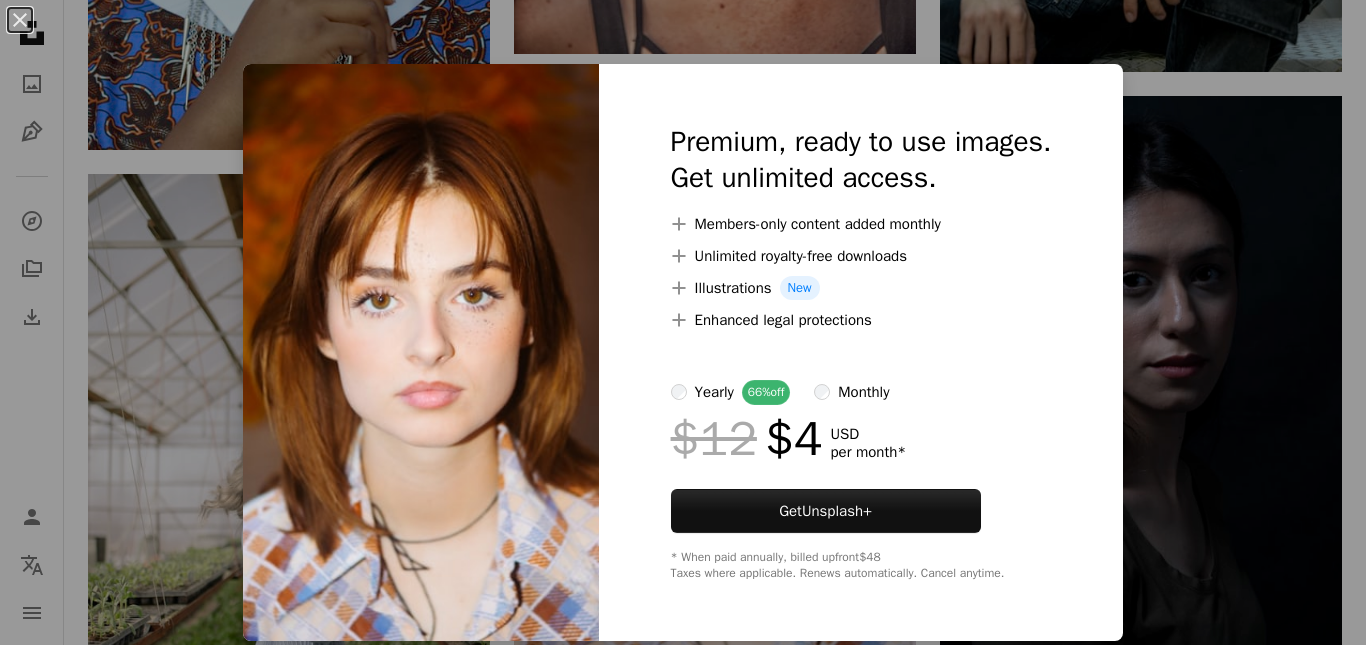 click on "An X shape Premium, ready to use images. Get unlimited access. A plus sign Members-only content added monthly A plus sign Unlimited royalty-free downloads A plus sign Illustrations  New A plus sign Enhanced legal protections yearly 66%  off monthly $12   $4 USD per month * Get  Unsplash+ * When paid annually, billed upfront  $48 Taxes where applicable. Renews automatically. Cancel anytime." at bounding box center (683, 322) 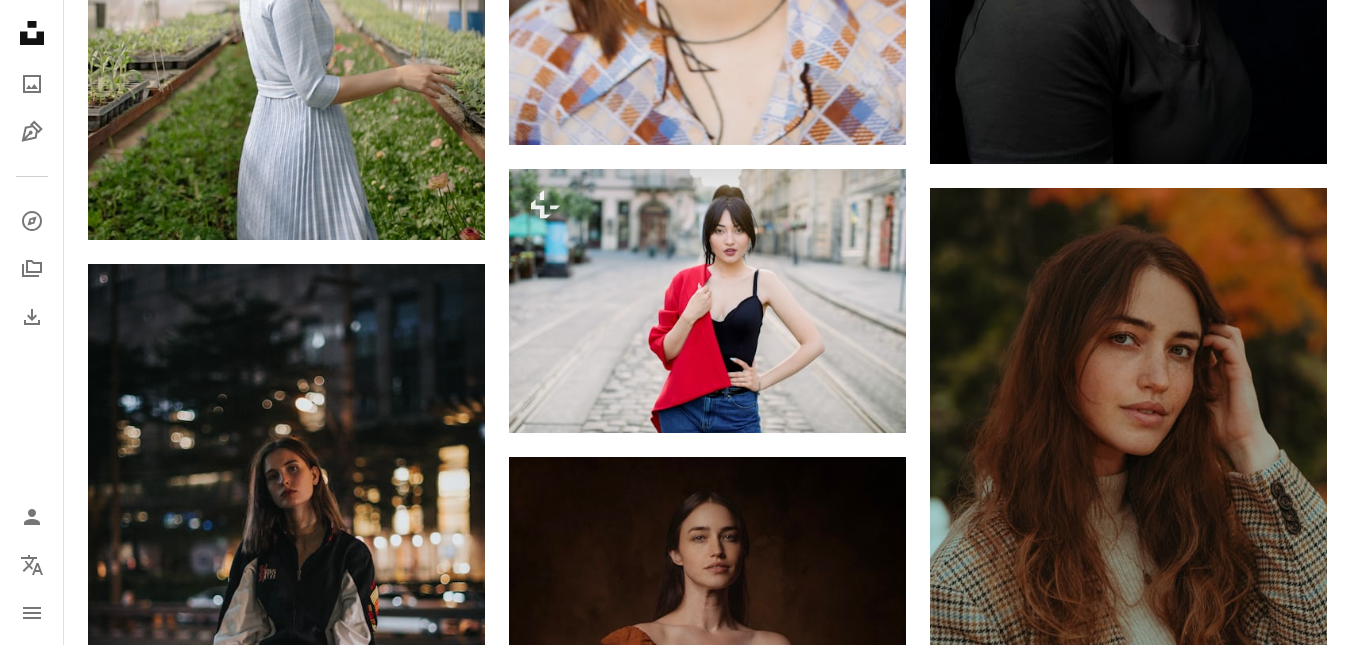 scroll, scrollTop: 3500, scrollLeft: 0, axis: vertical 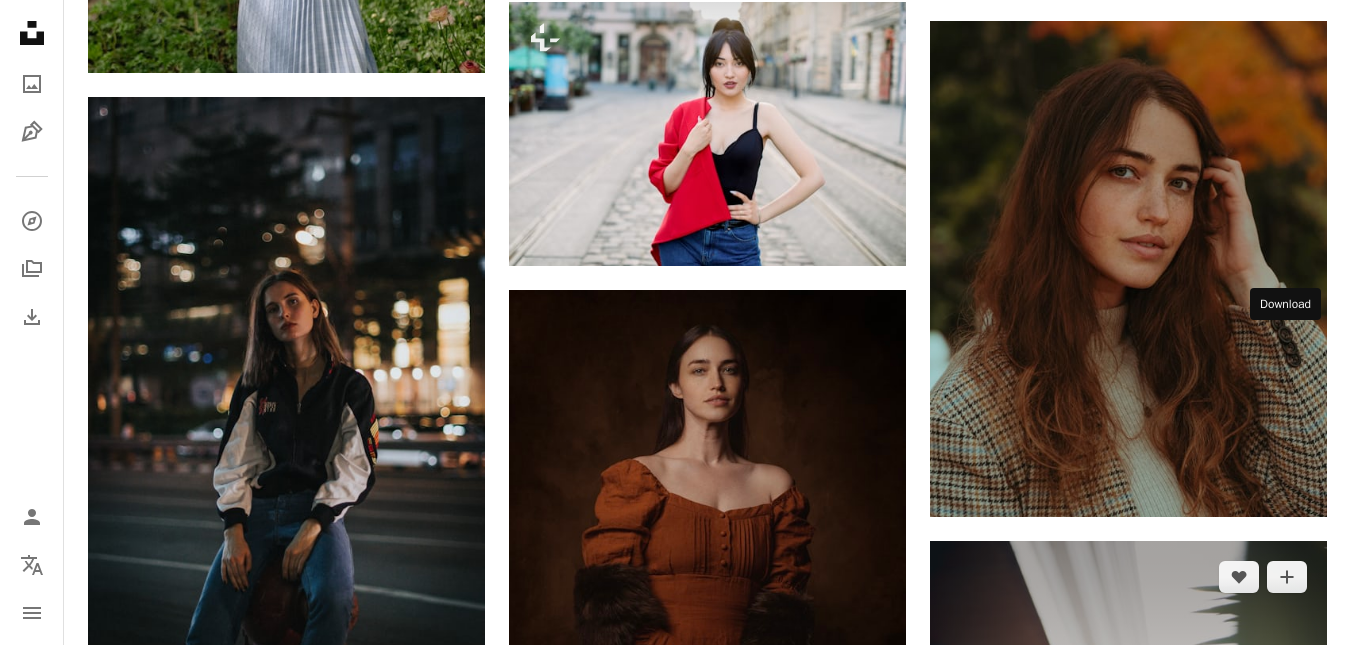 click 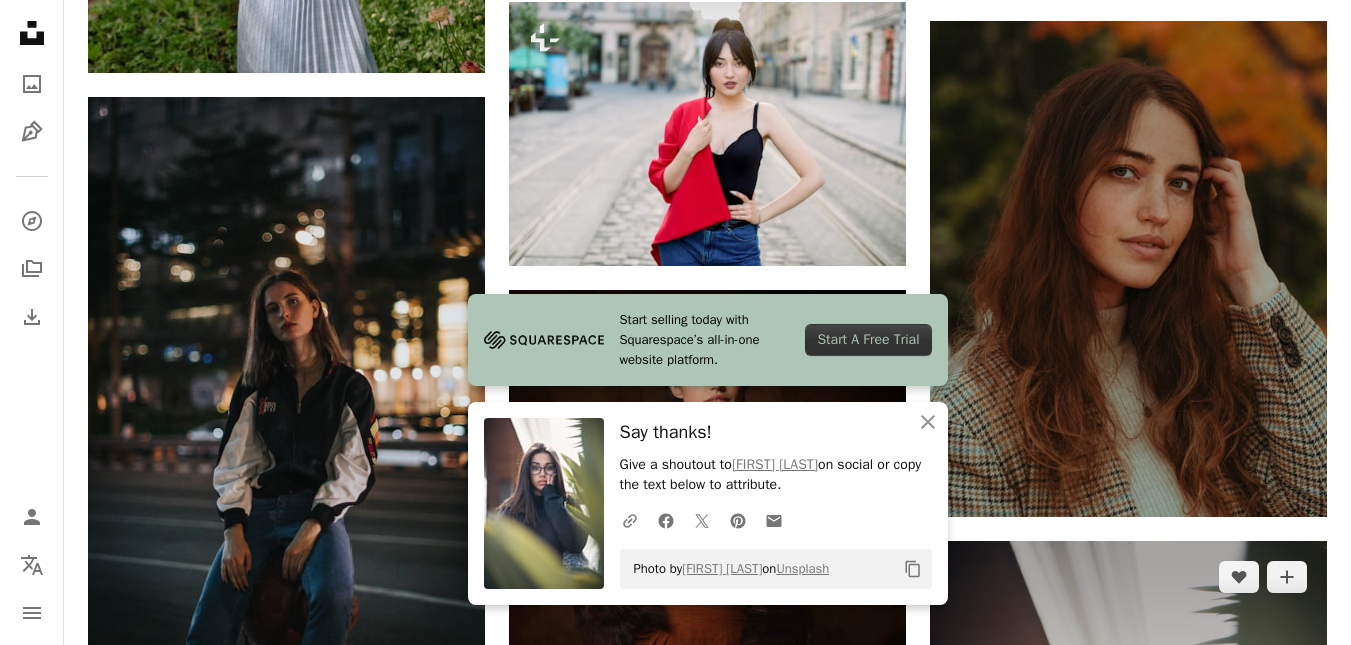 click 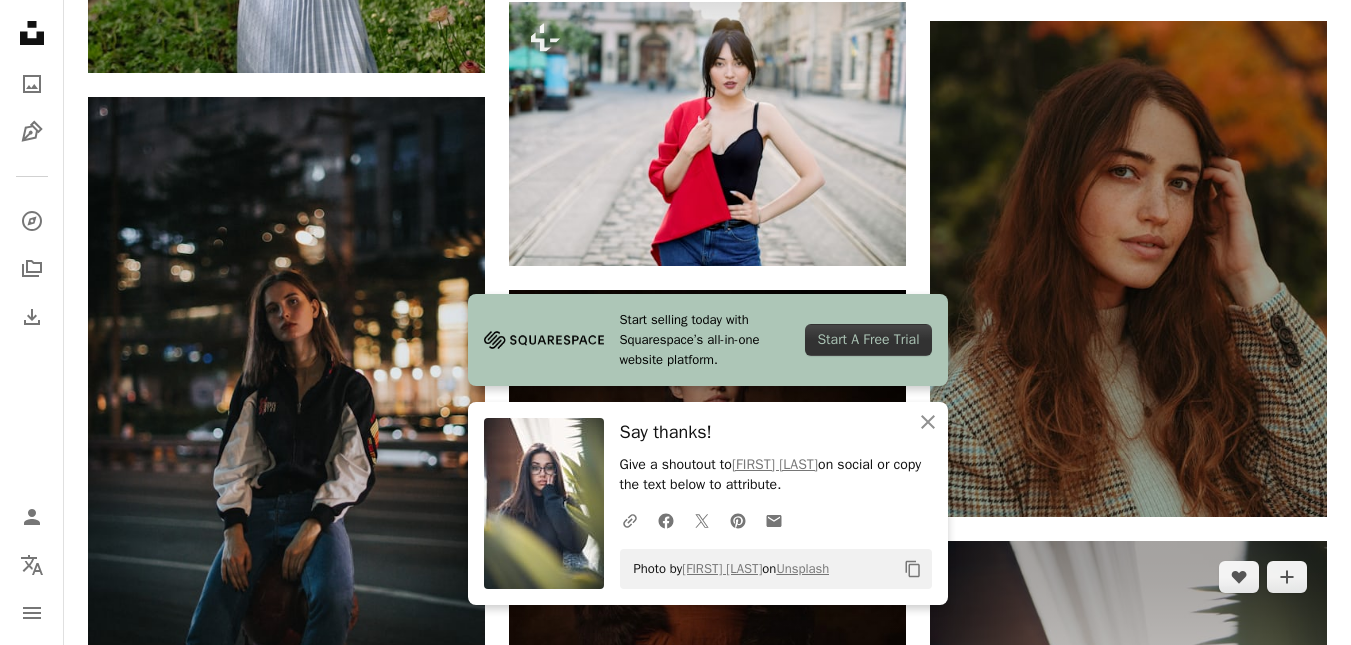 scroll, scrollTop: 3667, scrollLeft: 0, axis: vertical 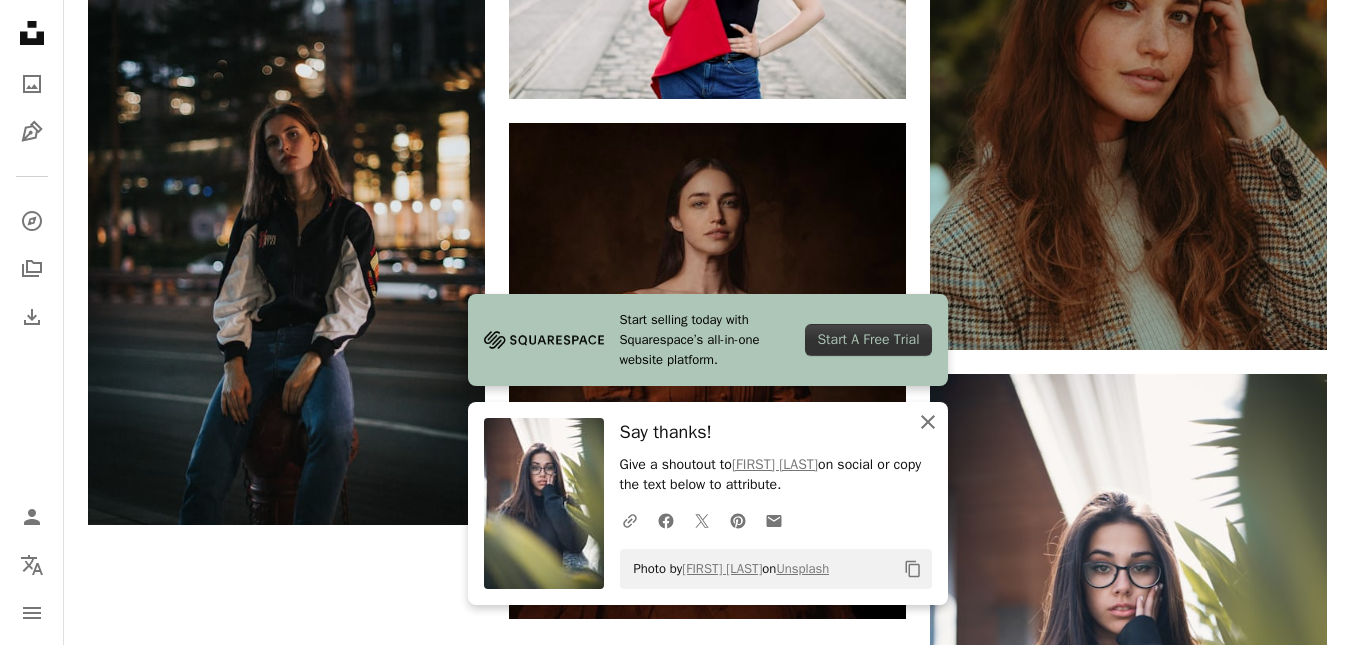 click 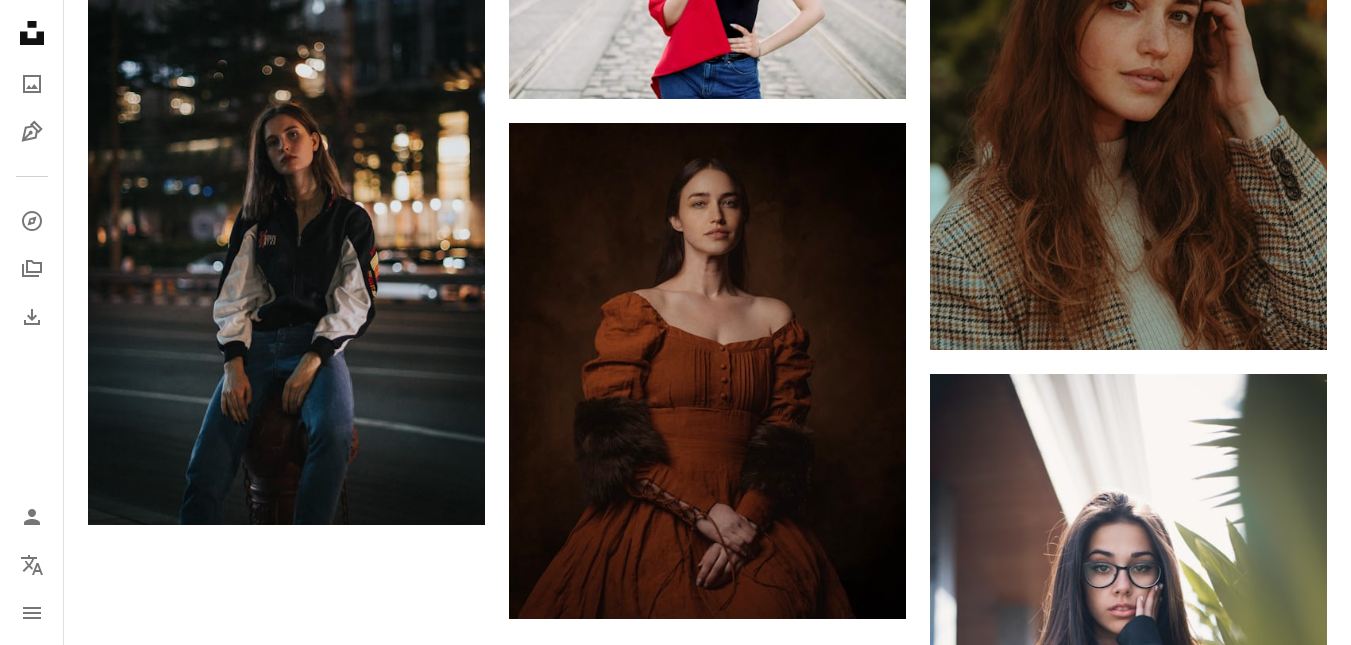 scroll, scrollTop: 3833, scrollLeft: 0, axis: vertical 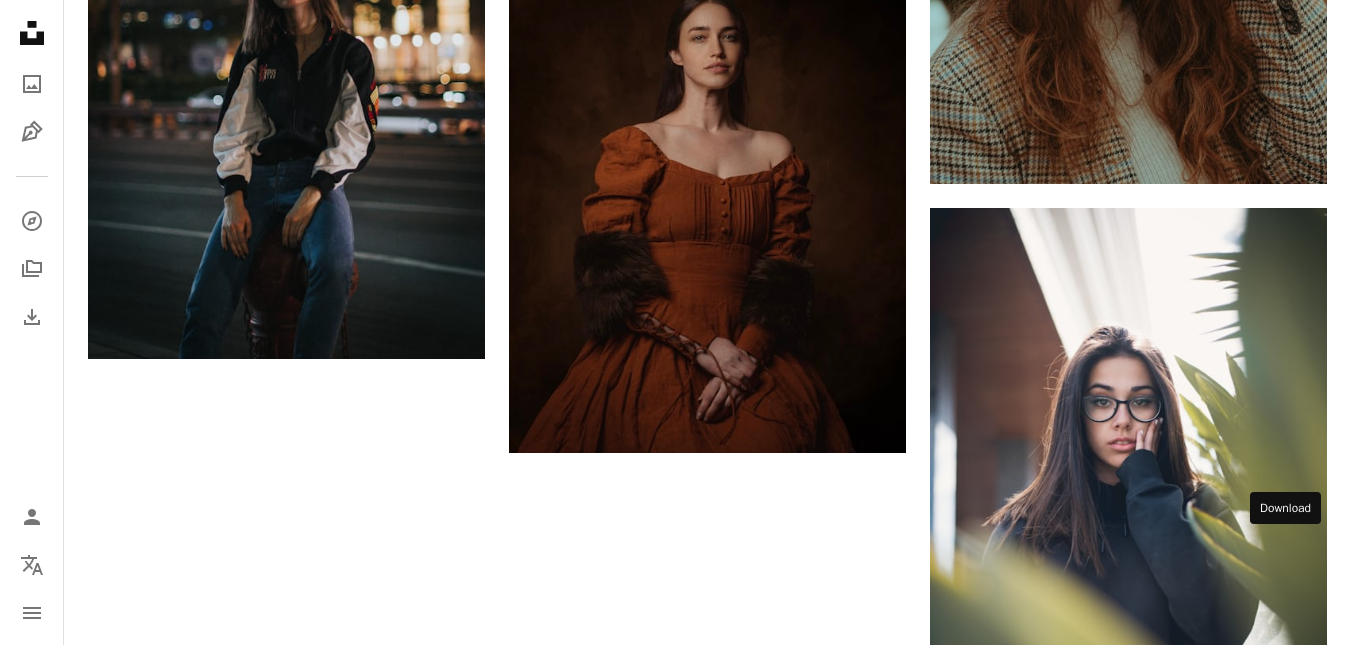 click 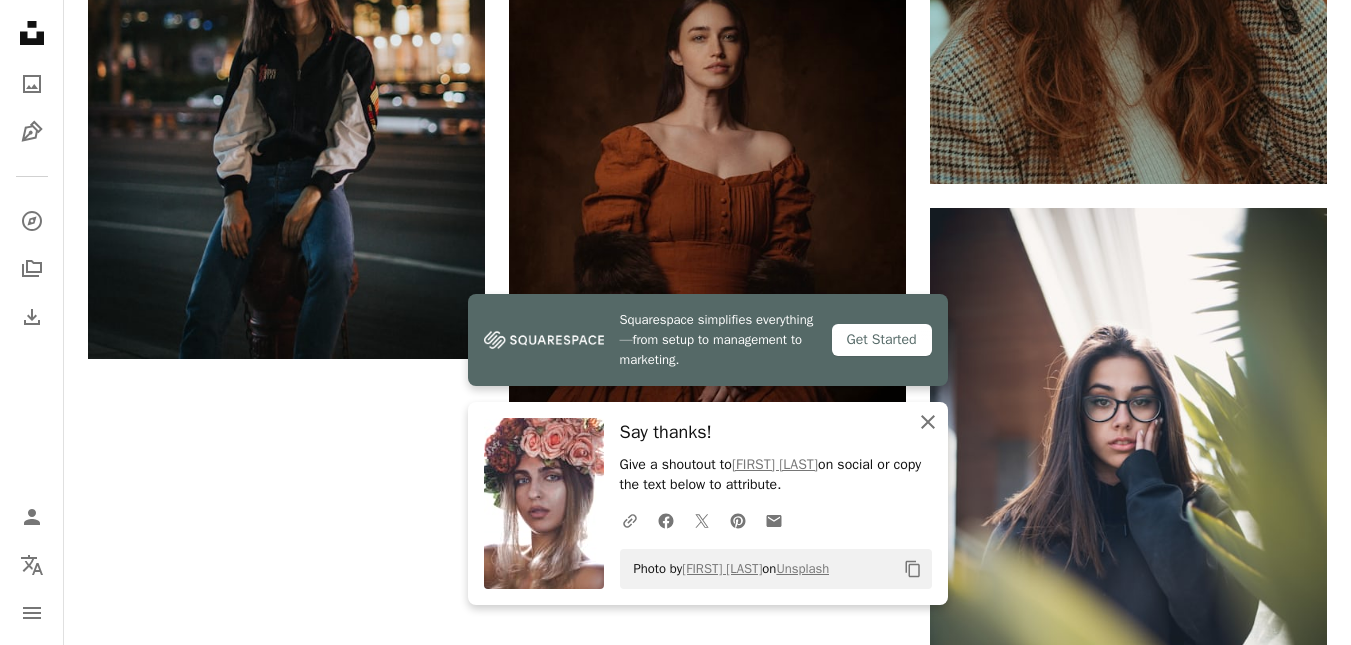 click 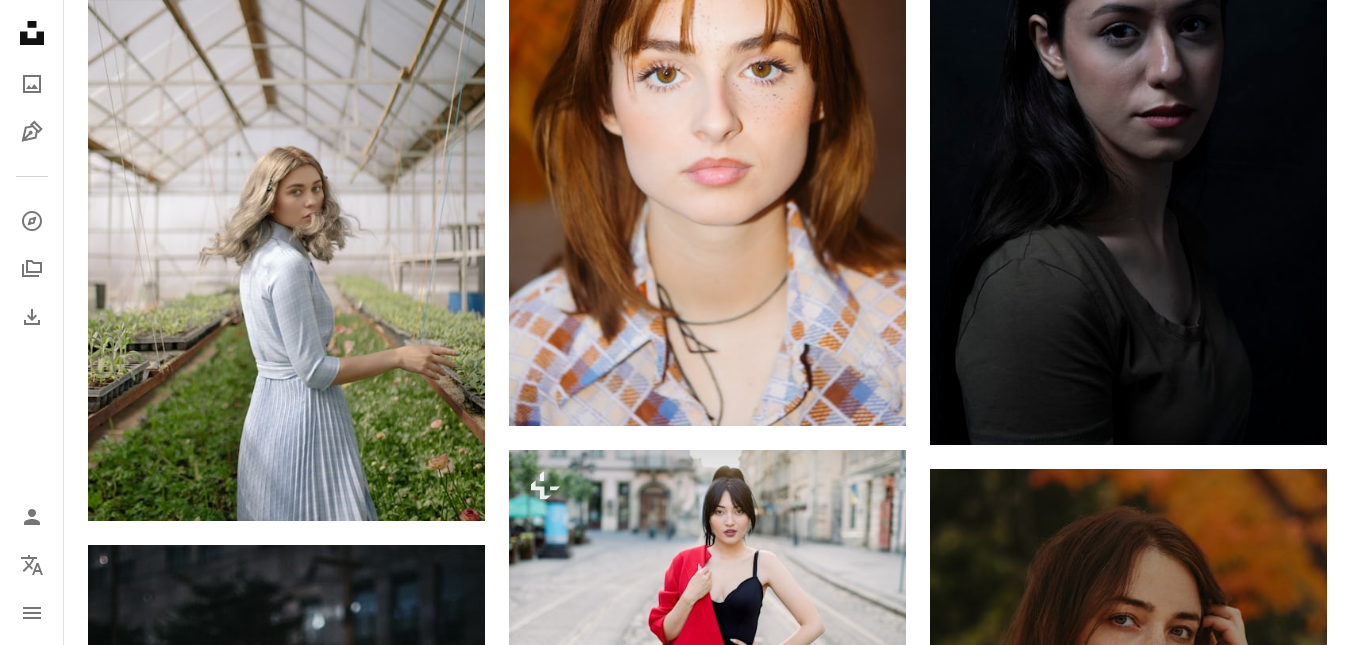 scroll, scrollTop: 4219, scrollLeft: 0, axis: vertical 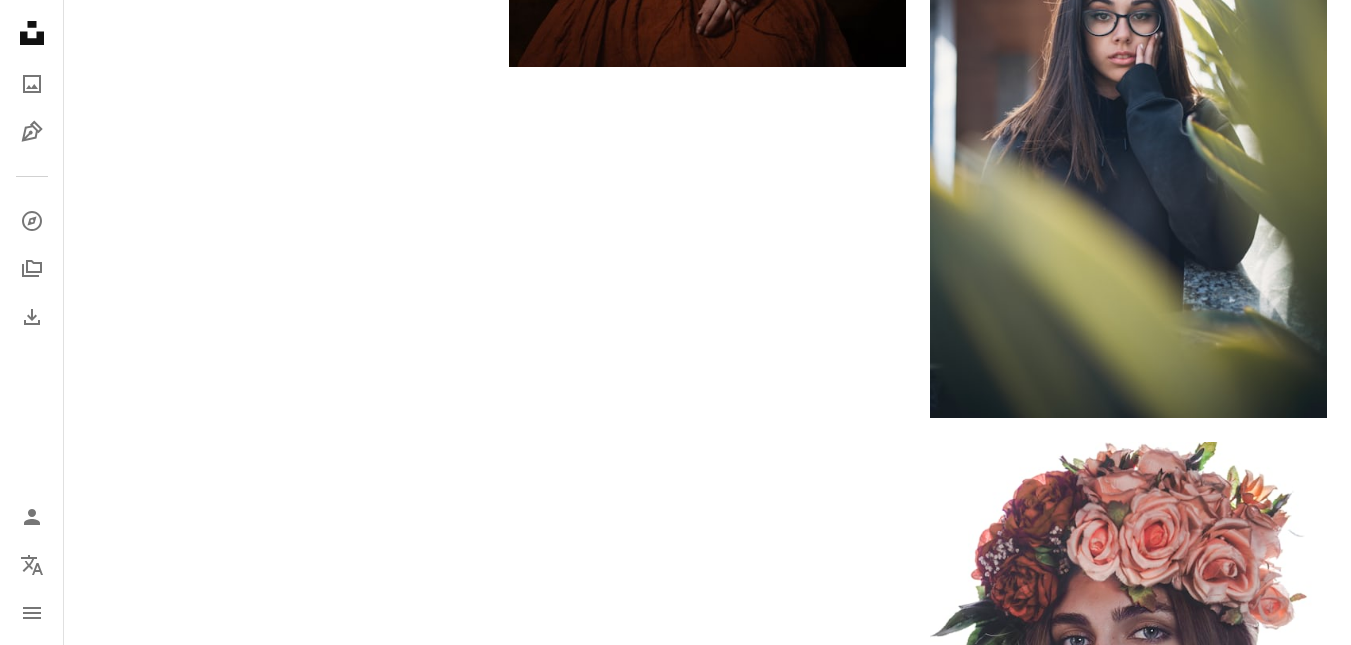 click on "Load more" at bounding box center (707, 1035) 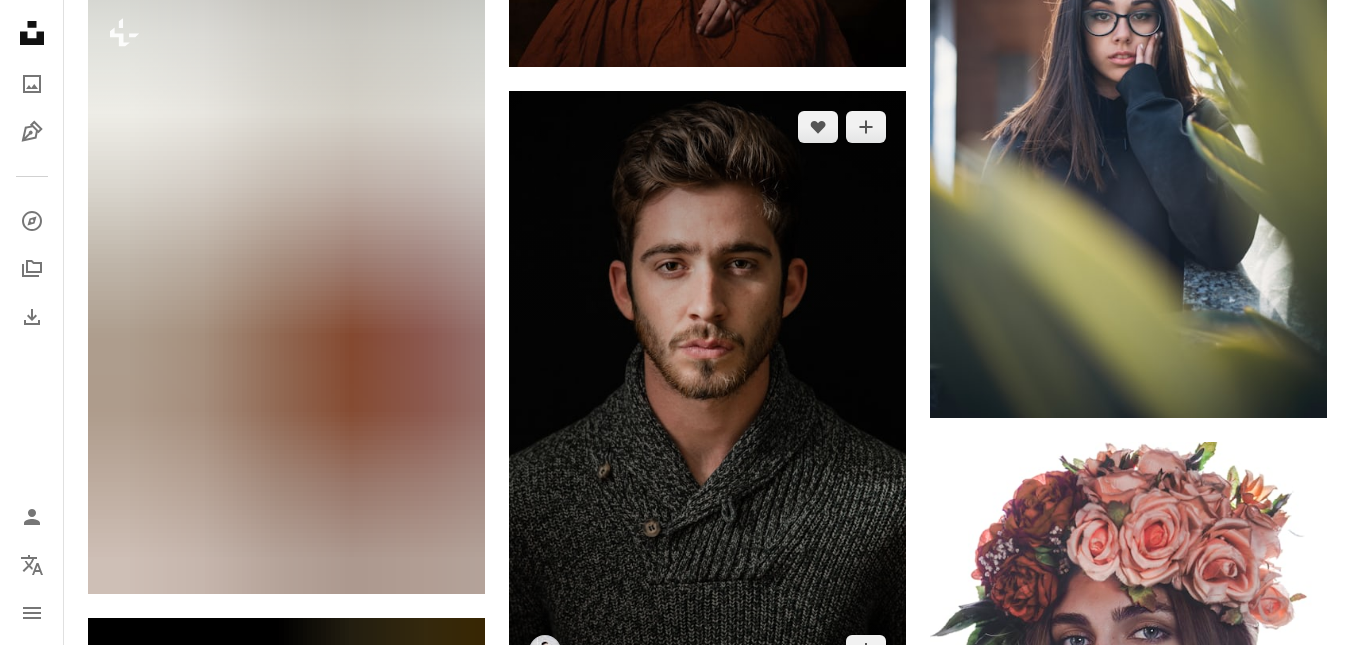 scroll, scrollTop: 4552, scrollLeft: 0, axis: vertical 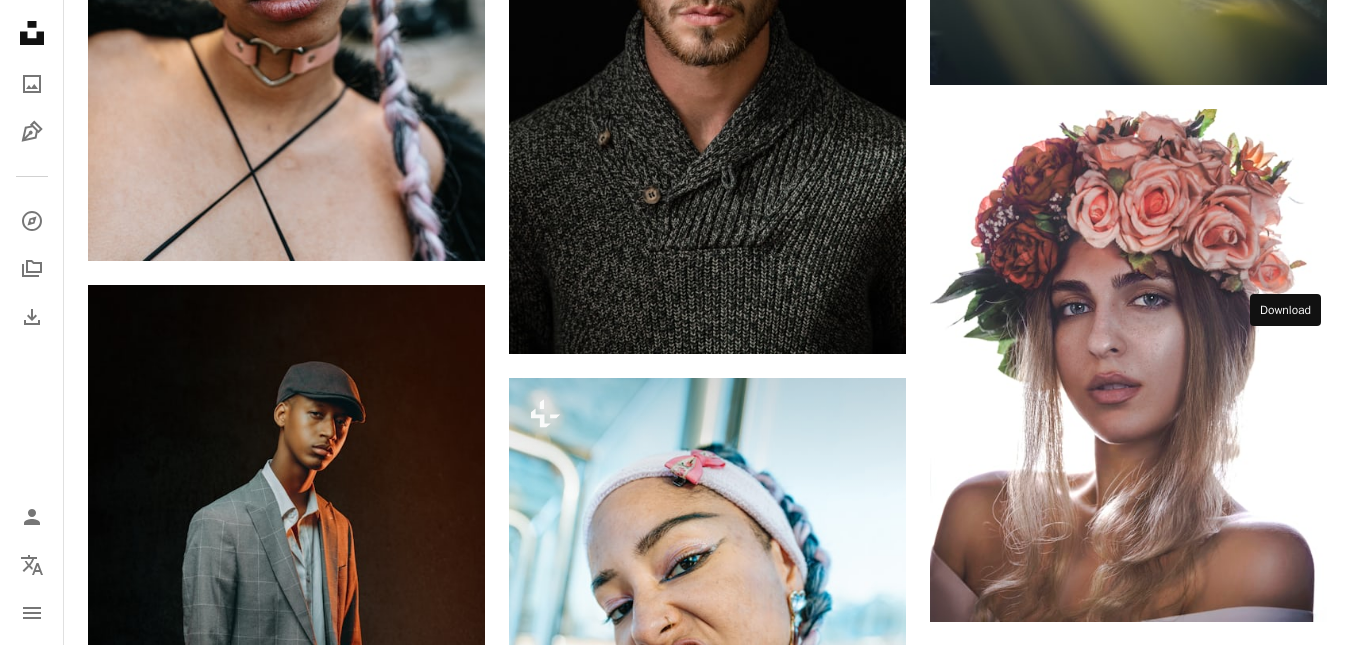 click on "Arrow pointing down" 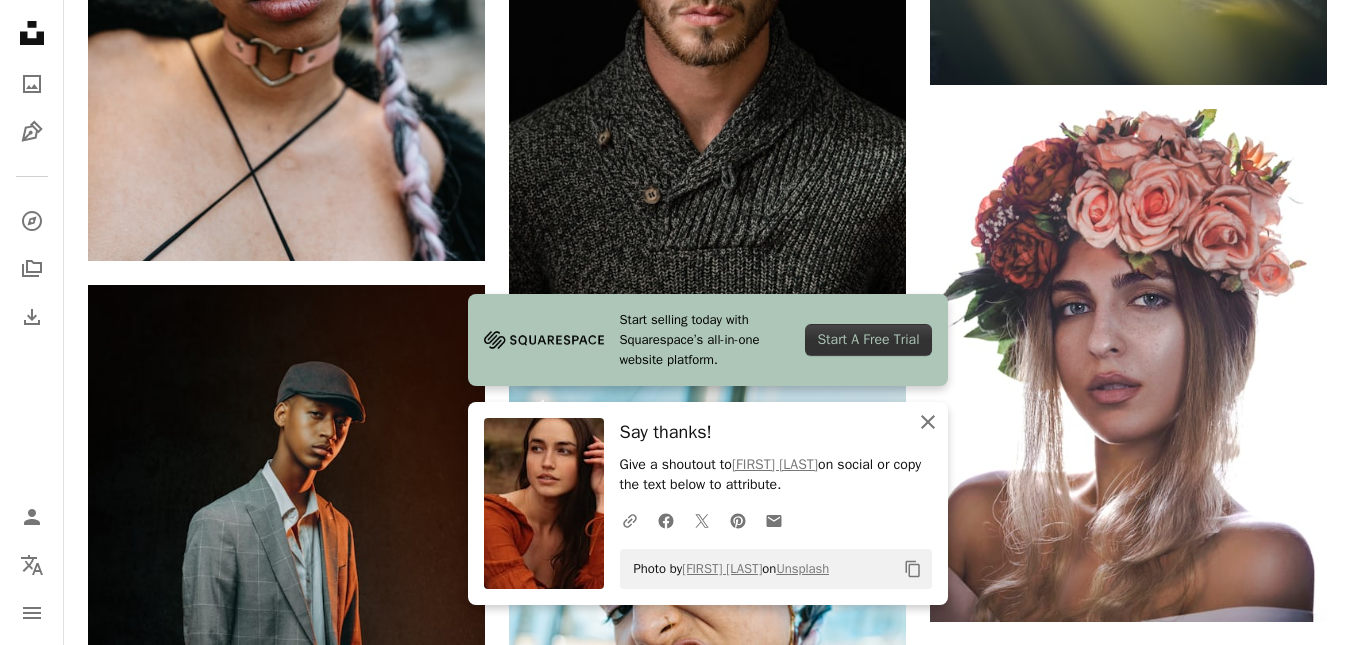click 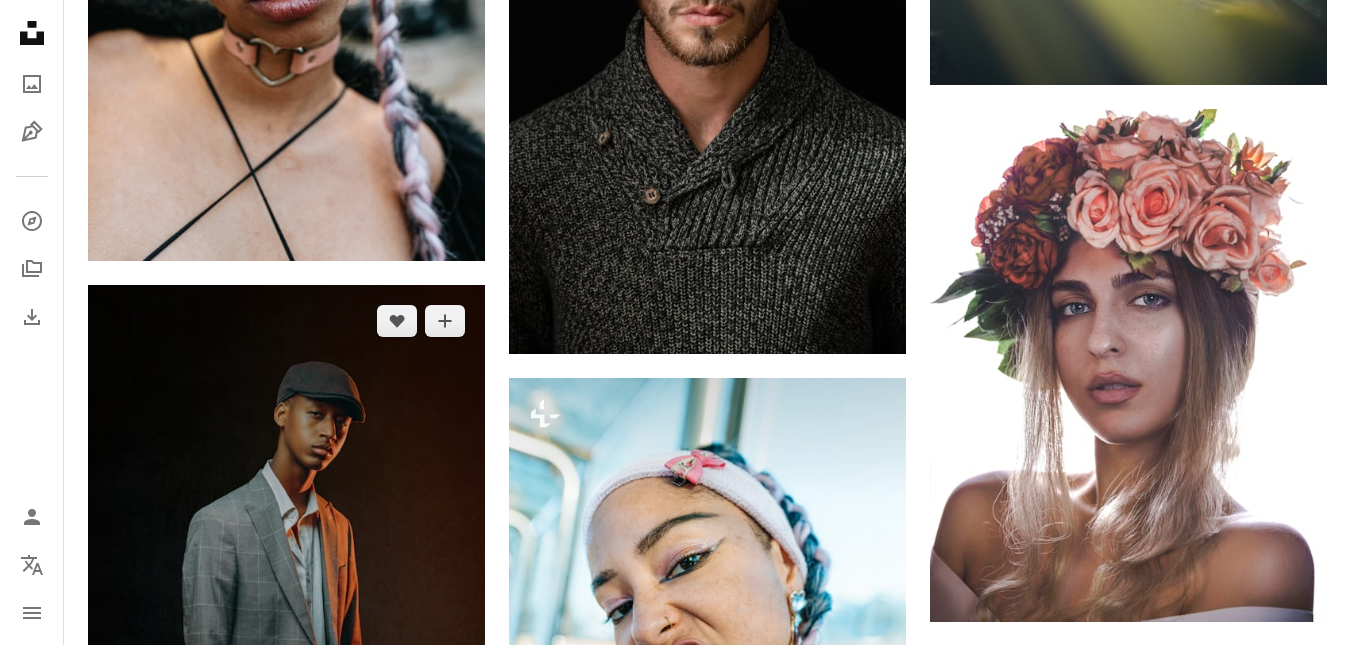 scroll, scrollTop: 4719, scrollLeft: 0, axis: vertical 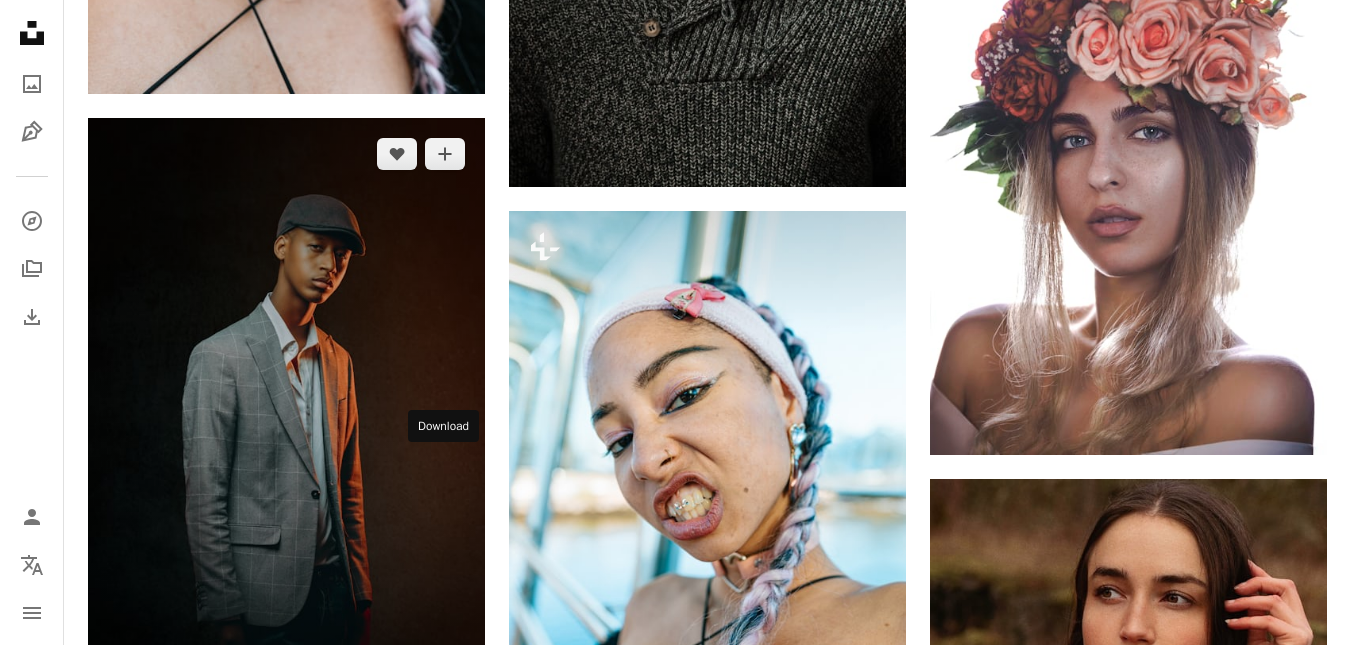 click on "Arrow pointing down" 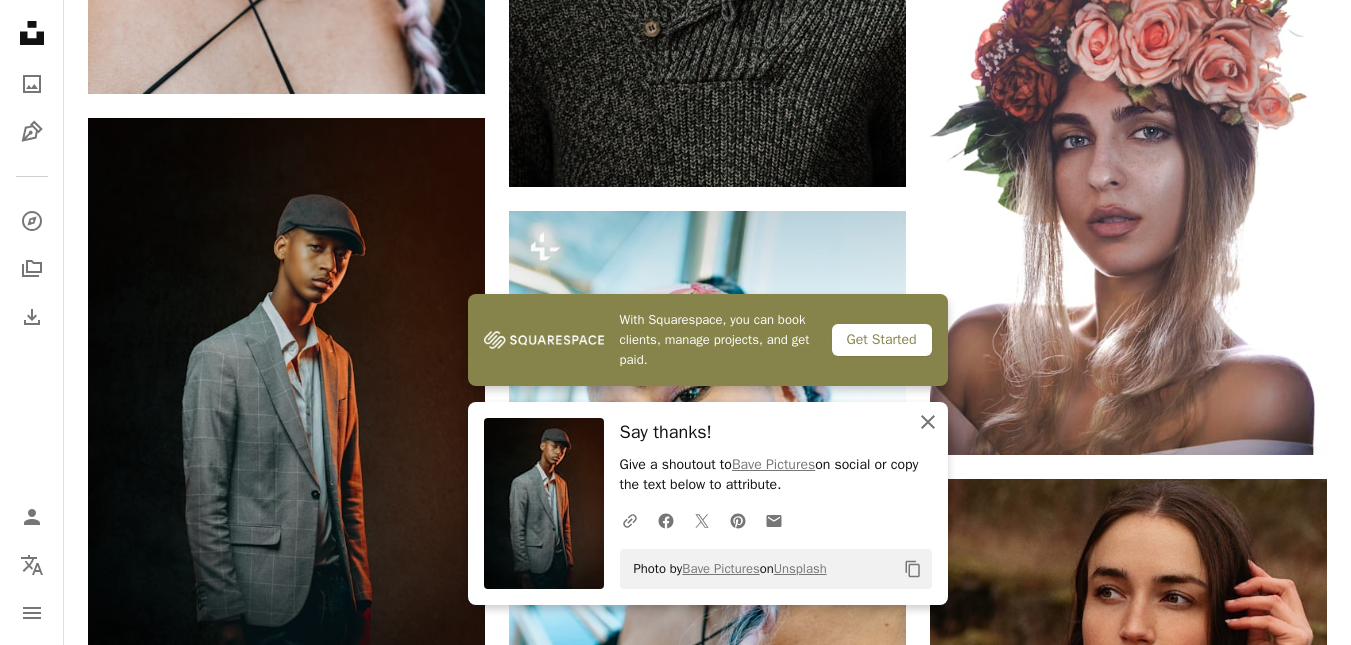 click on "An X shape" 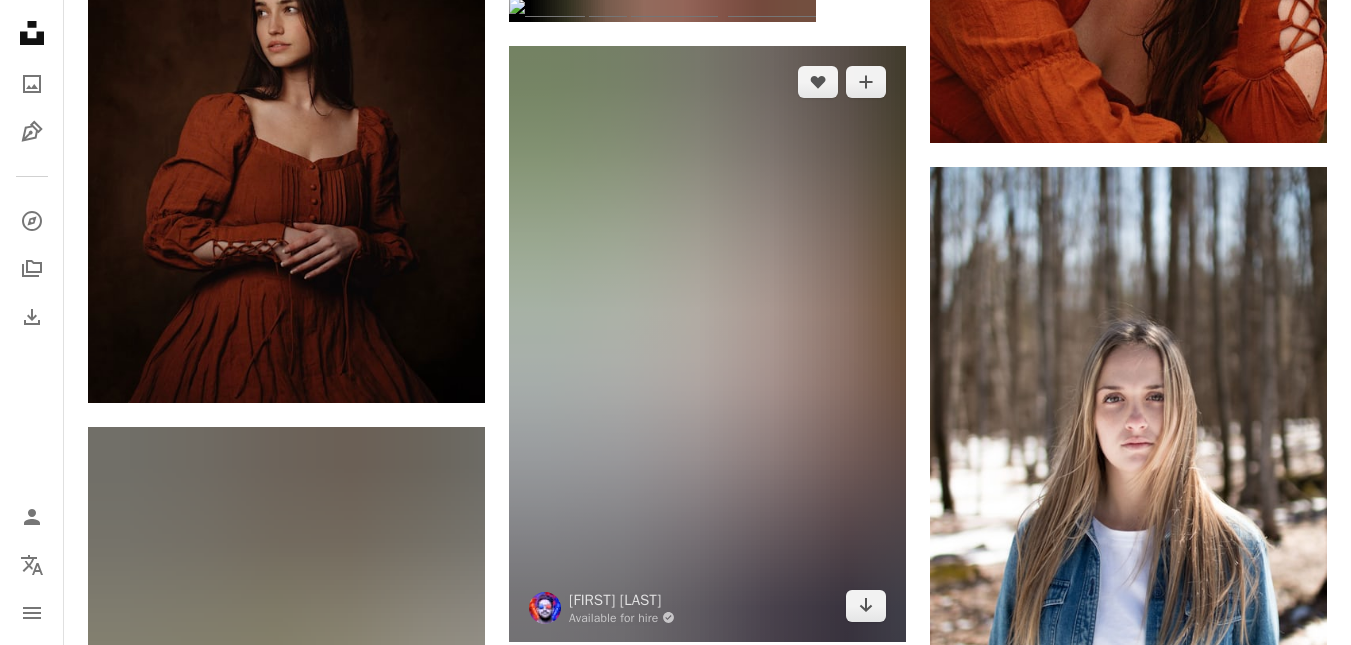 scroll, scrollTop: 5886, scrollLeft: 0, axis: vertical 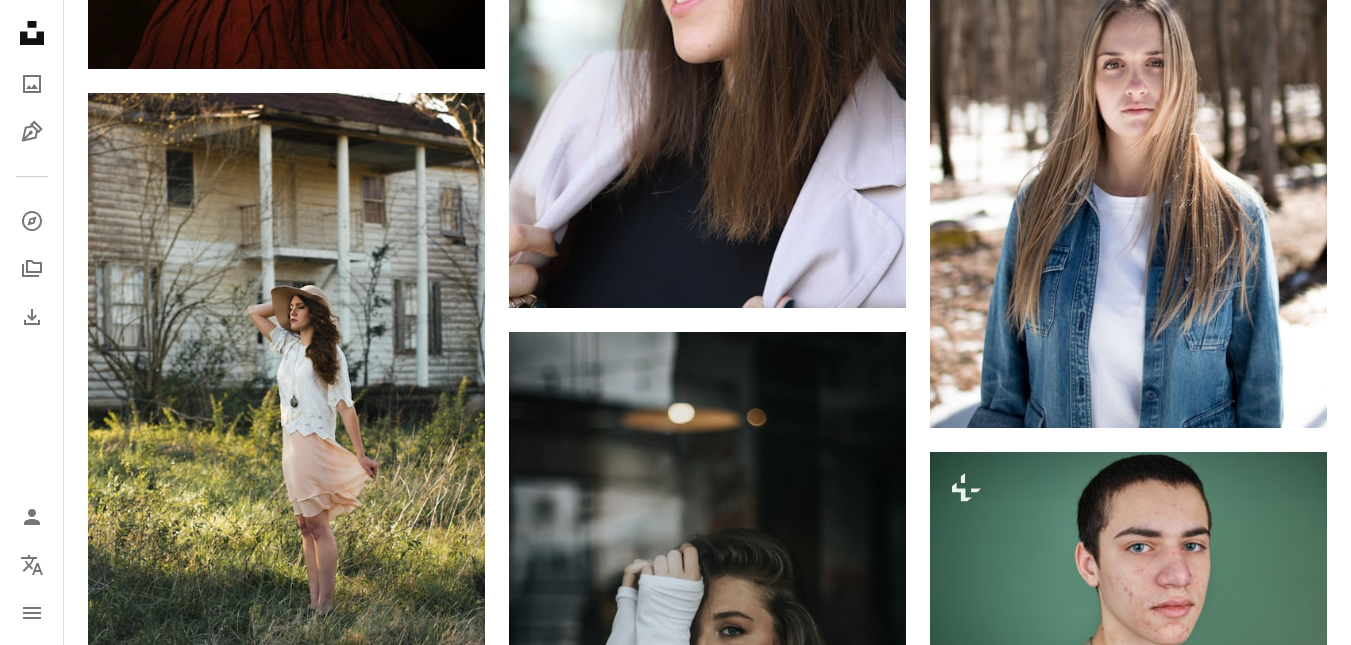 click on "Arrow pointing down" 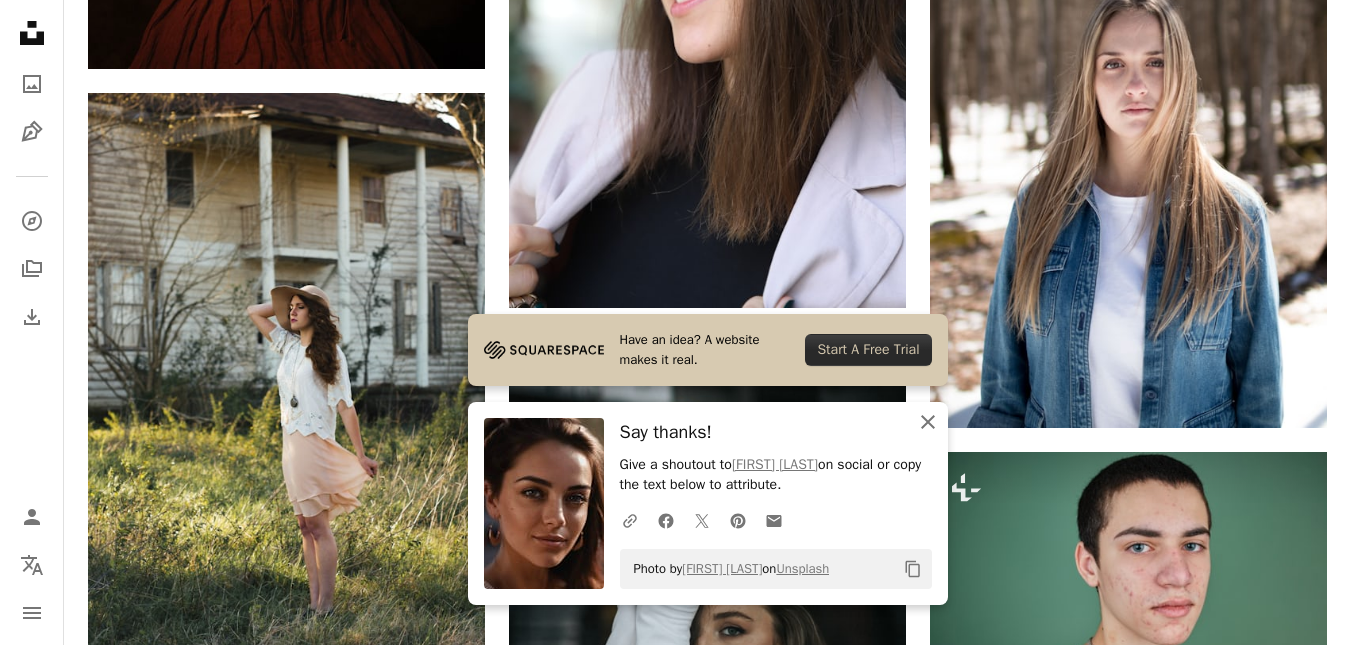 click 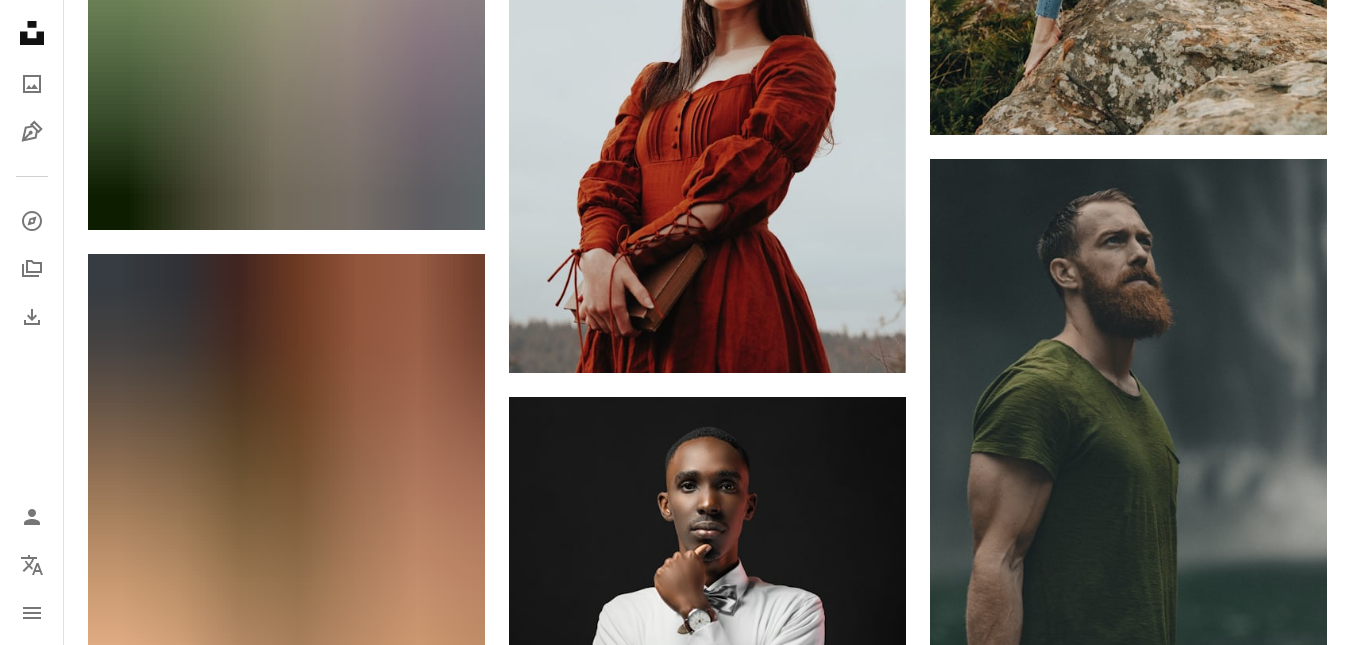 scroll, scrollTop: 8886, scrollLeft: 0, axis: vertical 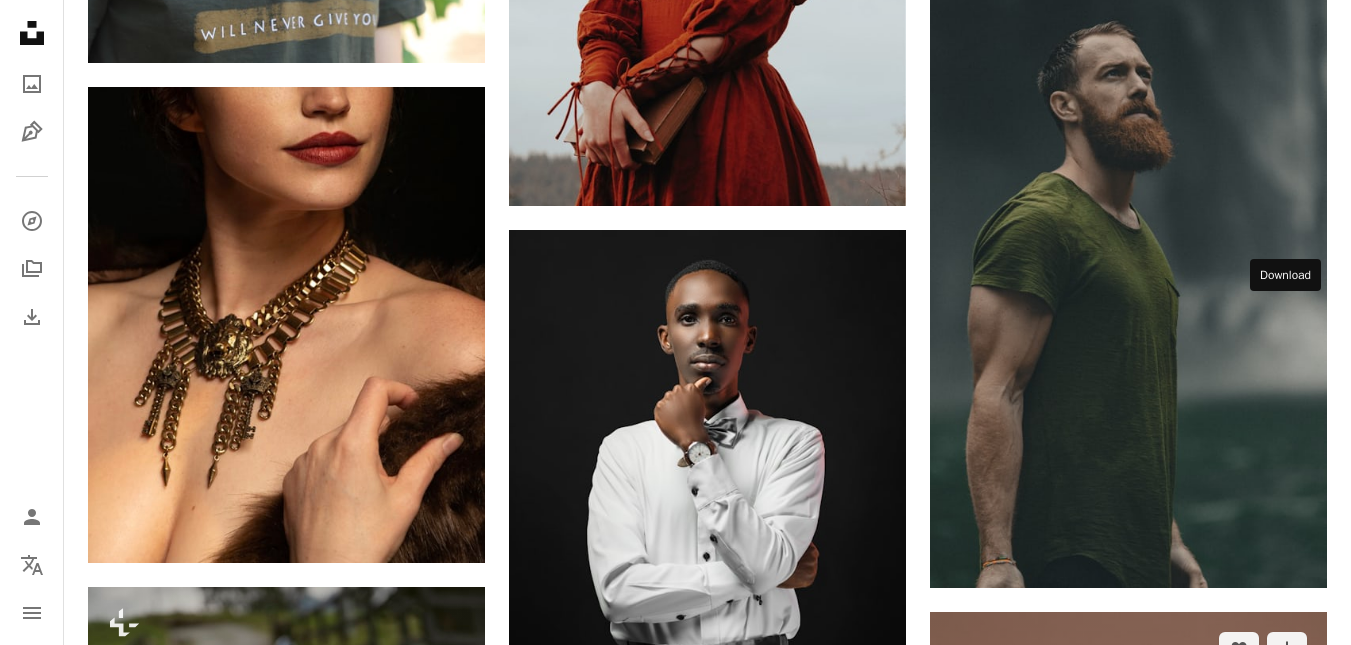 click on "Arrow pointing down" at bounding box center [1287, 1072] 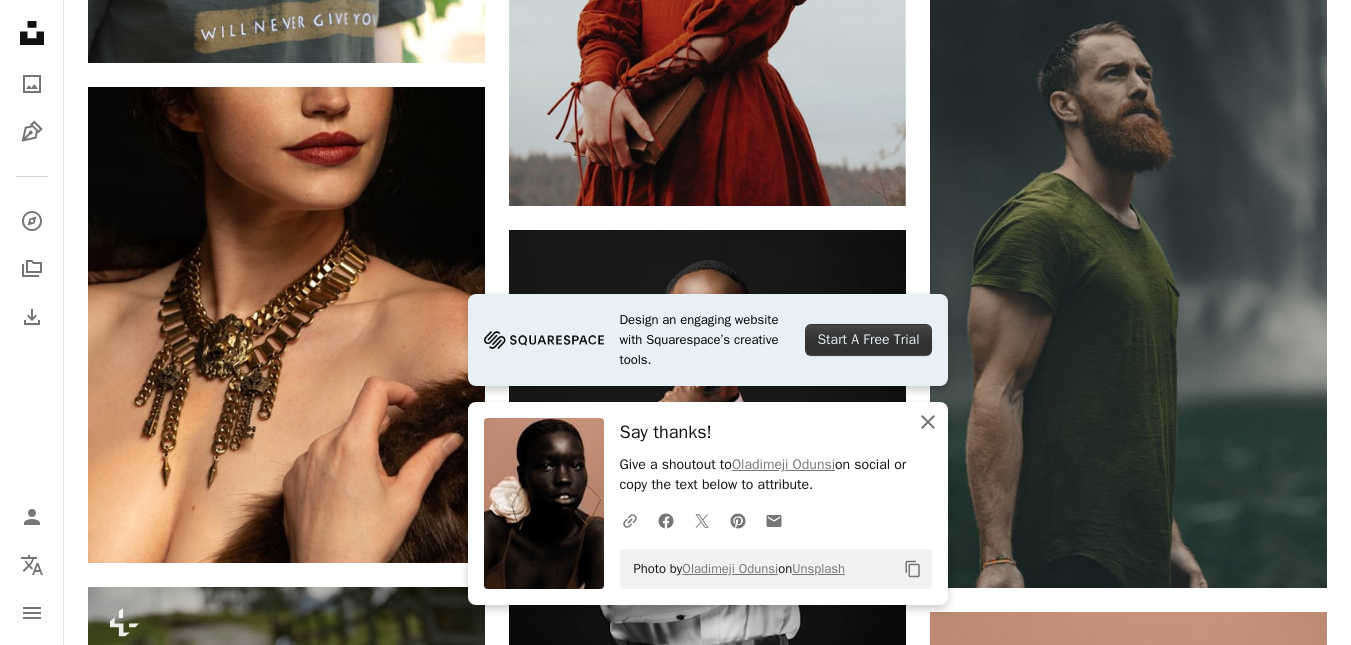 click on "An X shape" 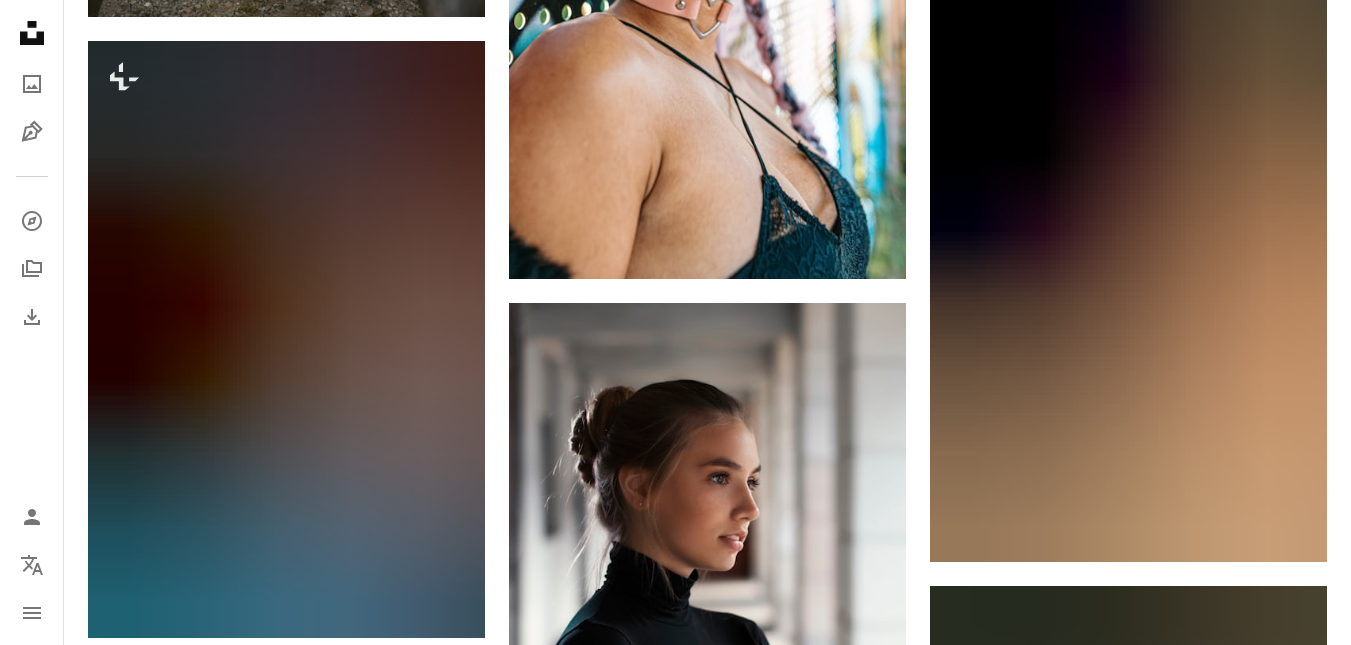 scroll, scrollTop: 10219, scrollLeft: 0, axis: vertical 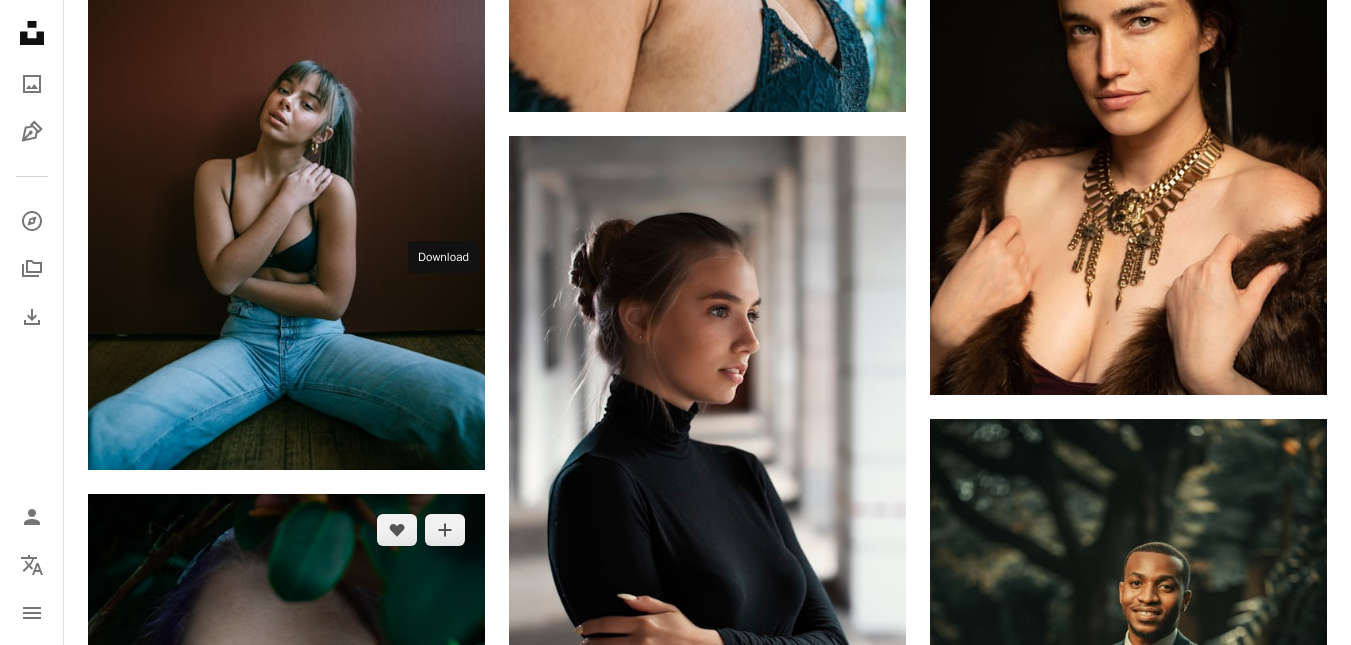 click 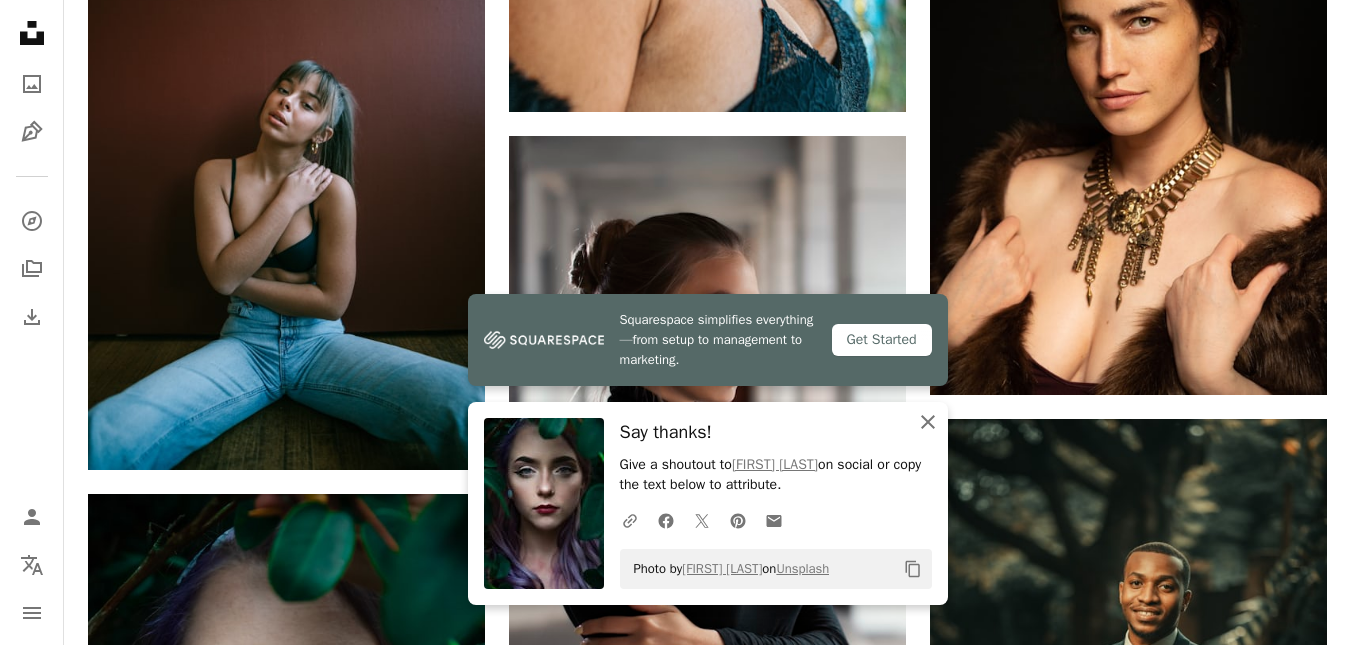 click on "An X shape" 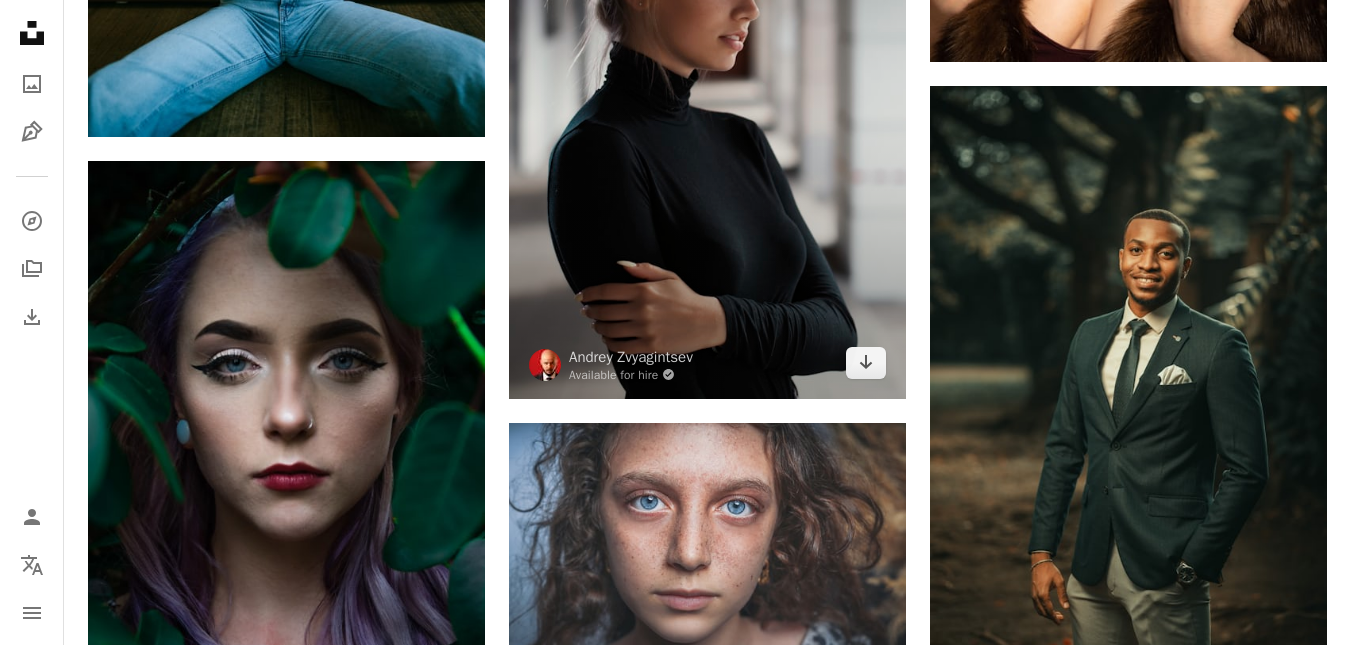 scroll, scrollTop: 10719, scrollLeft: 0, axis: vertical 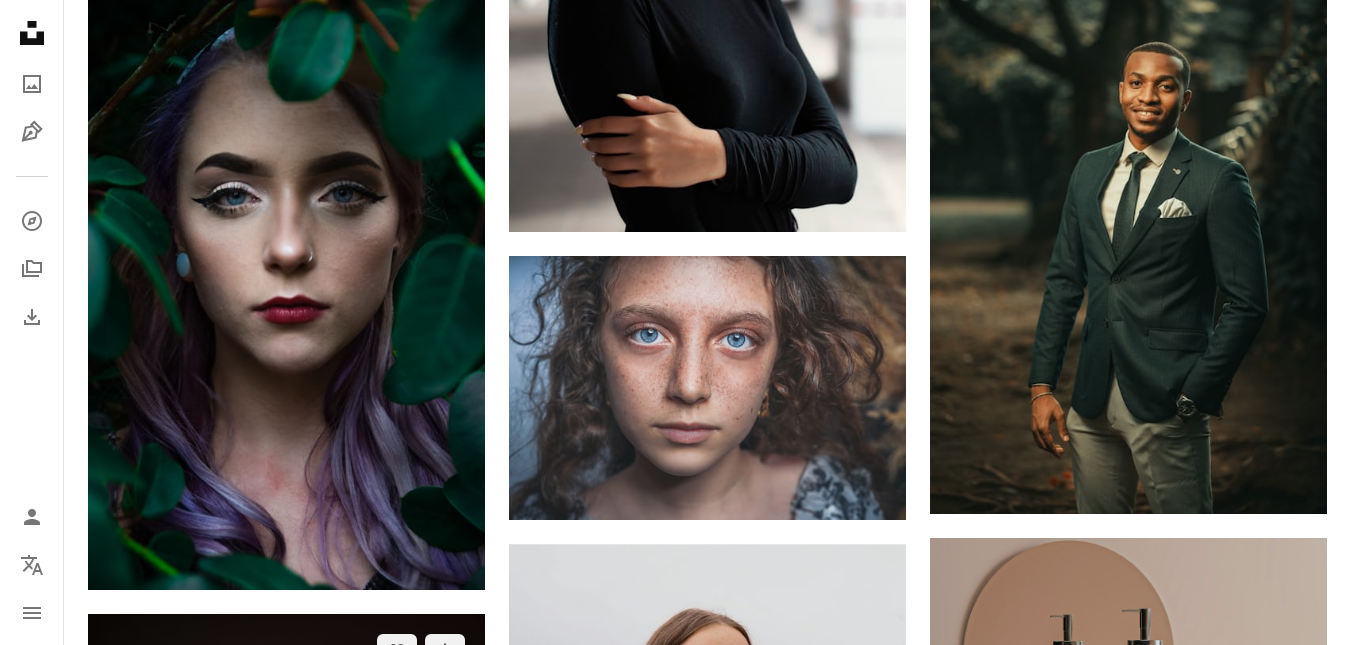 click 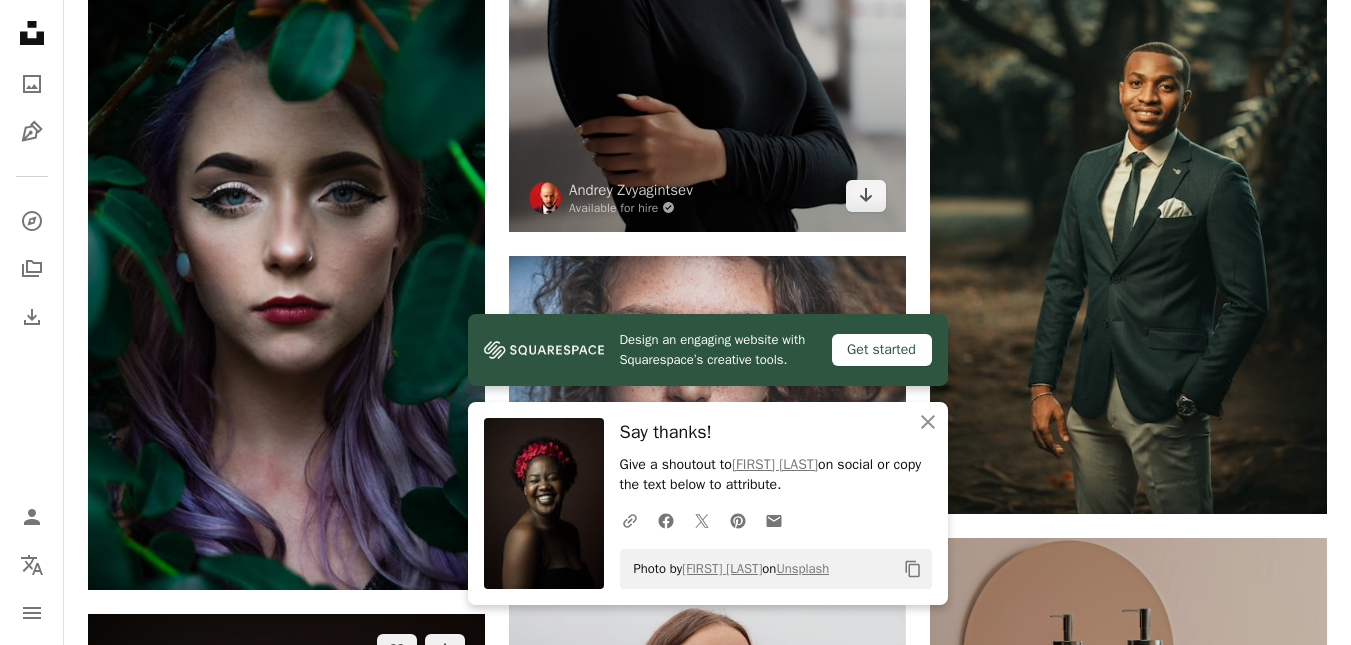 scroll, scrollTop: 10886, scrollLeft: 0, axis: vertical 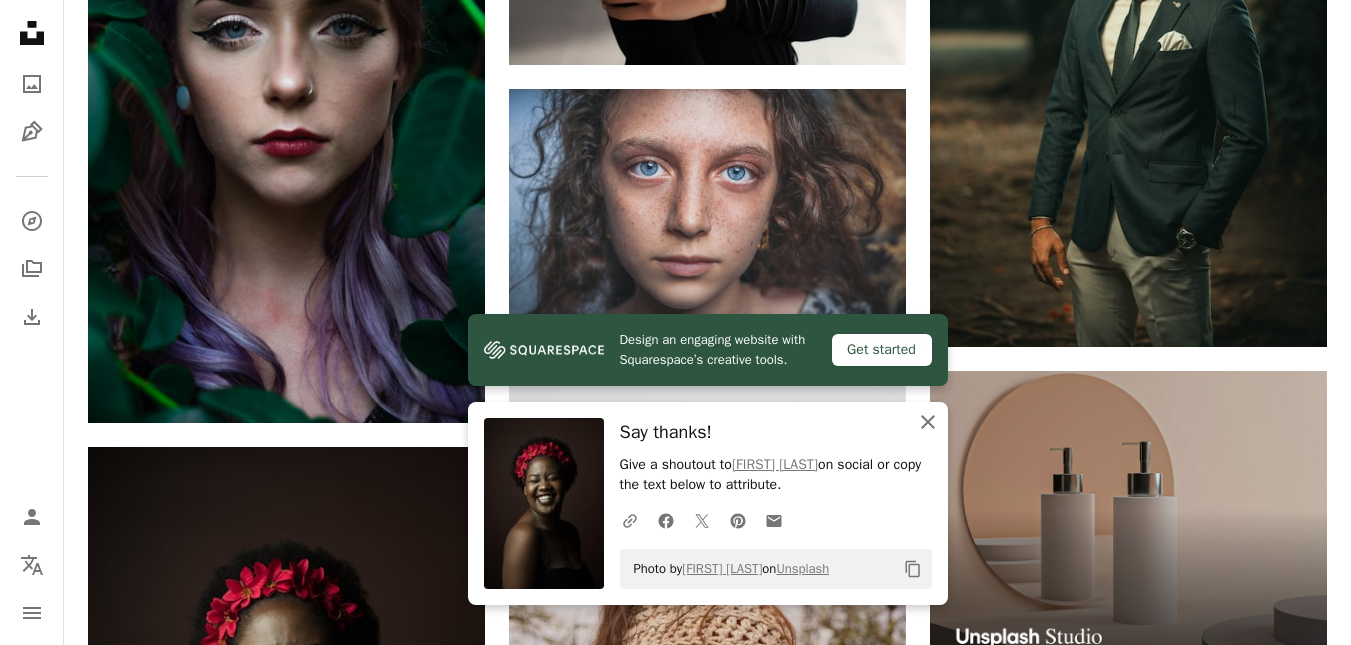 click on "An X shape" 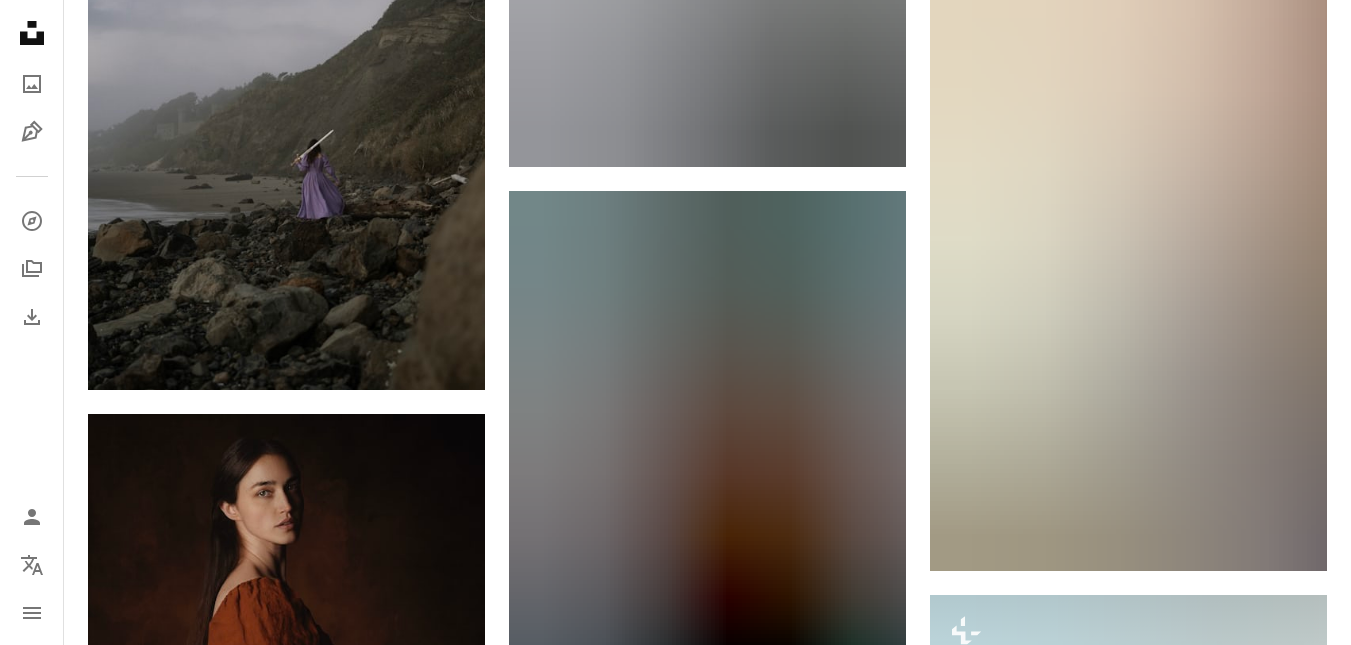 scroll, scrollTop: 18386, scrollLeft: 0, axis: vertical 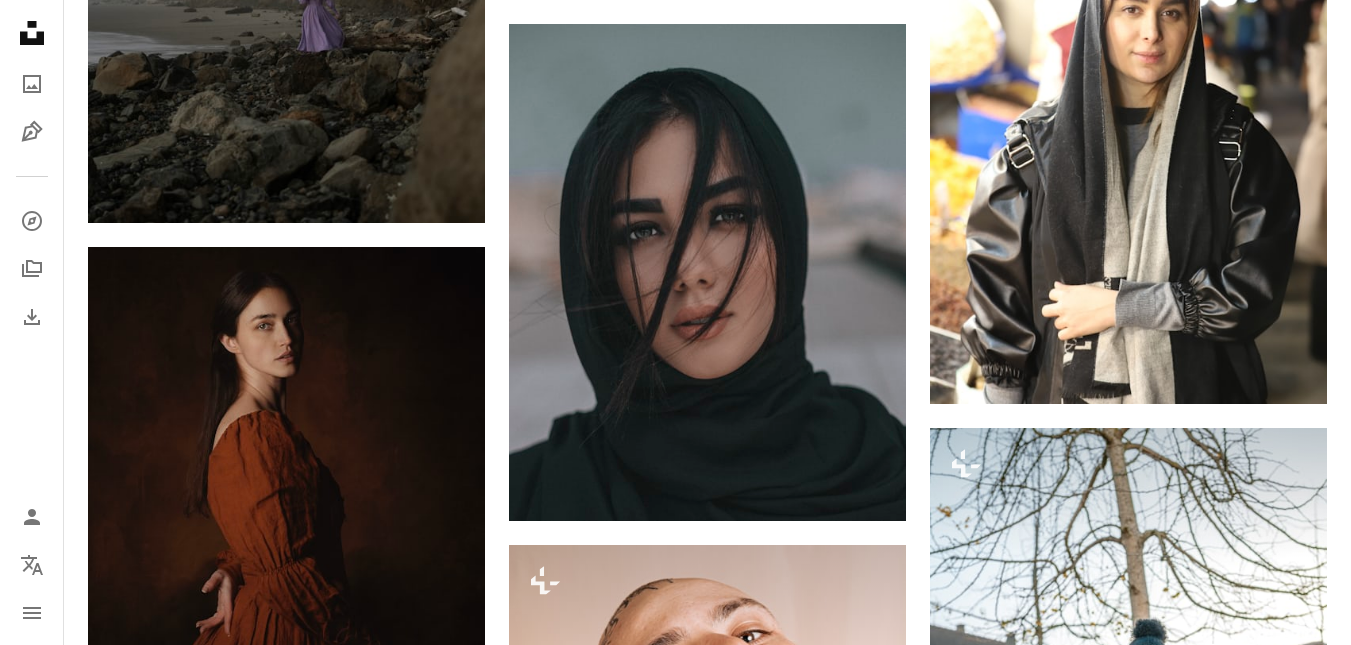 click on "A lock Download" at bounding box center [414, 1228] 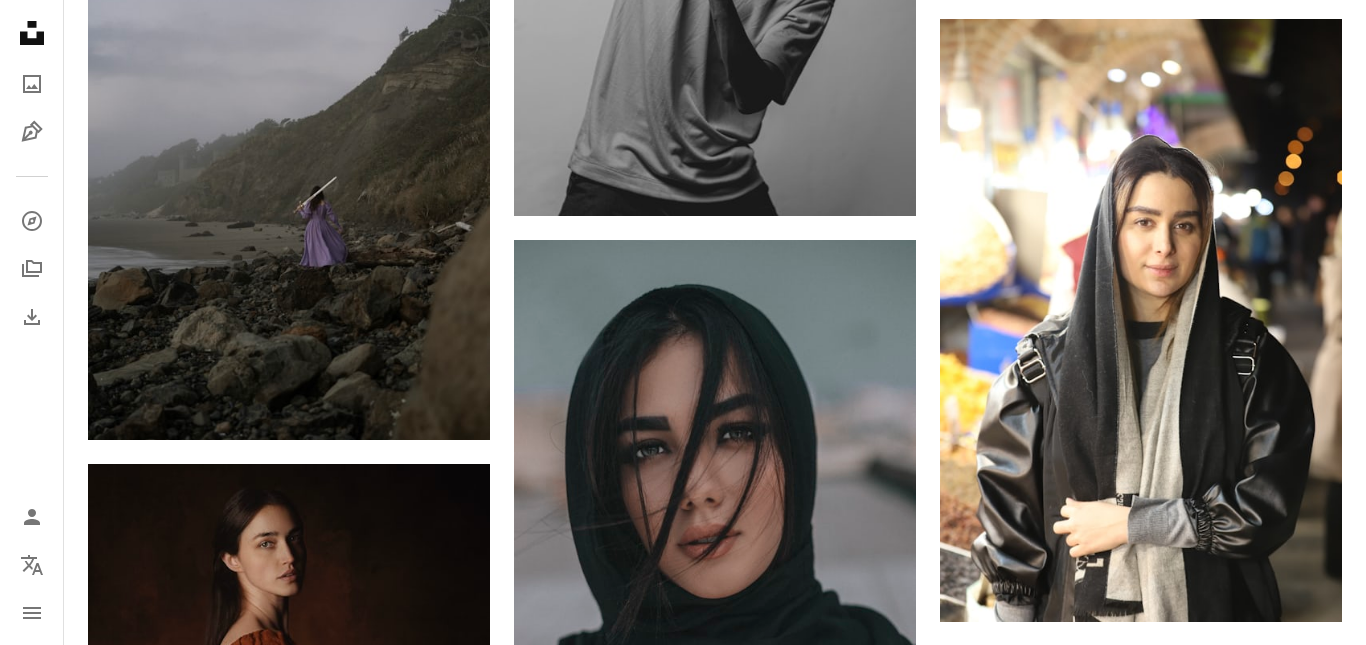 click on "An X shape Premium, ready to use images. Get unlimited access. A plus sign Members-only content added monthly A plus sign Unlimited royalty-free downloads A plus sign Illustrations  New A plus sign Enhanced legal protections yearly 66%  off monthly $12   $4 USD per month * Get  Unsplash+ * When paid annually, billed upfront  $48 Taxes where applicable. Renews automatically. Cancel anytime." at bounding box center [683, 6972] 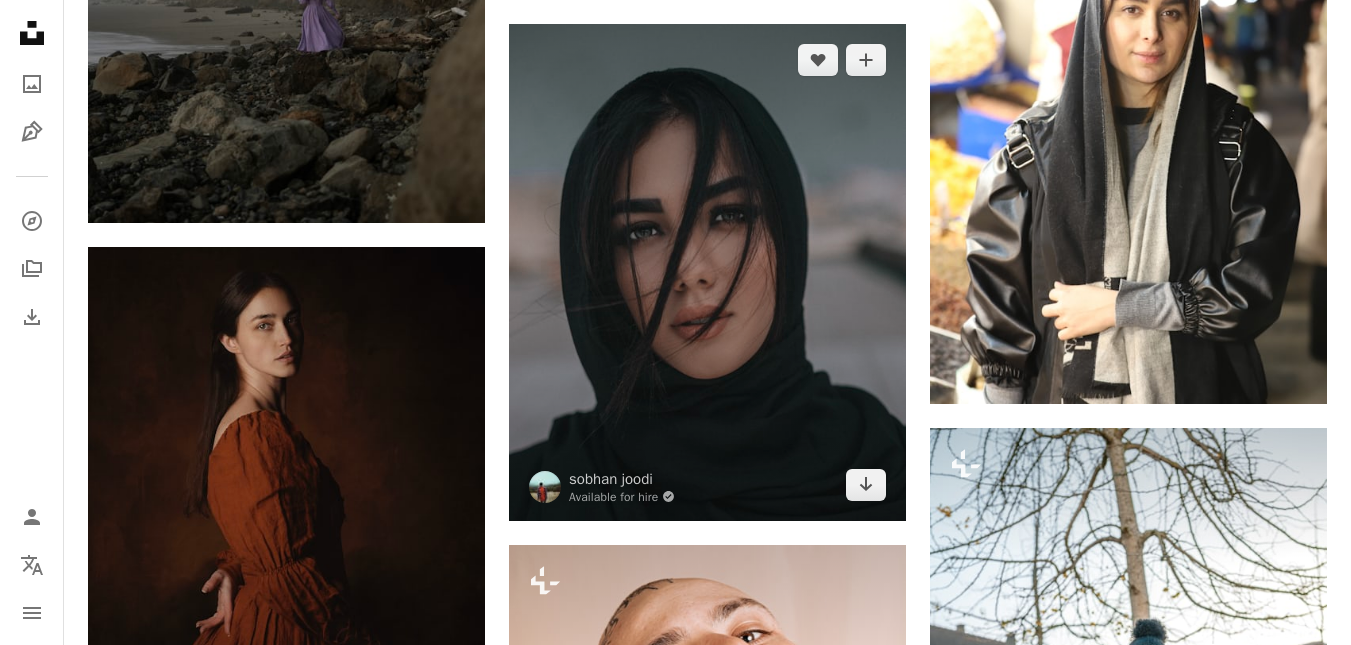 scroll, scrollTop: 18552, scrollLeft: 0, axis: vertical 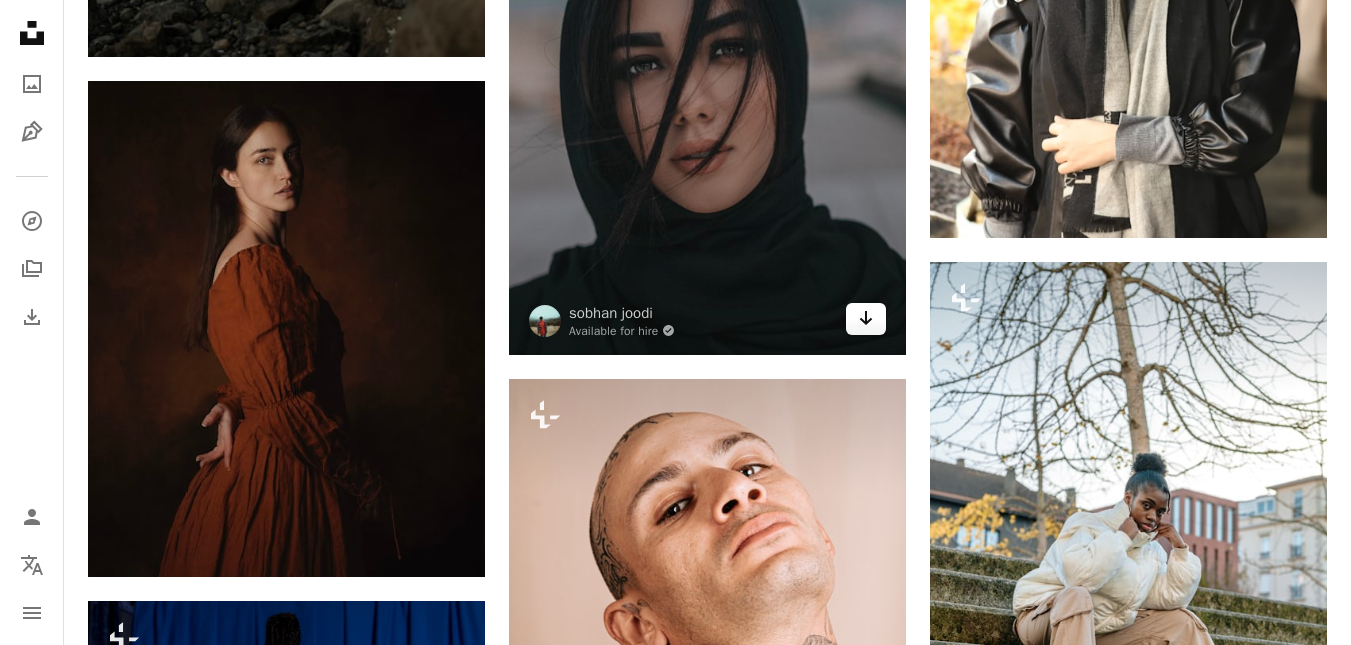 click on "Arrow pointing down" at bounding box center [866, 319] 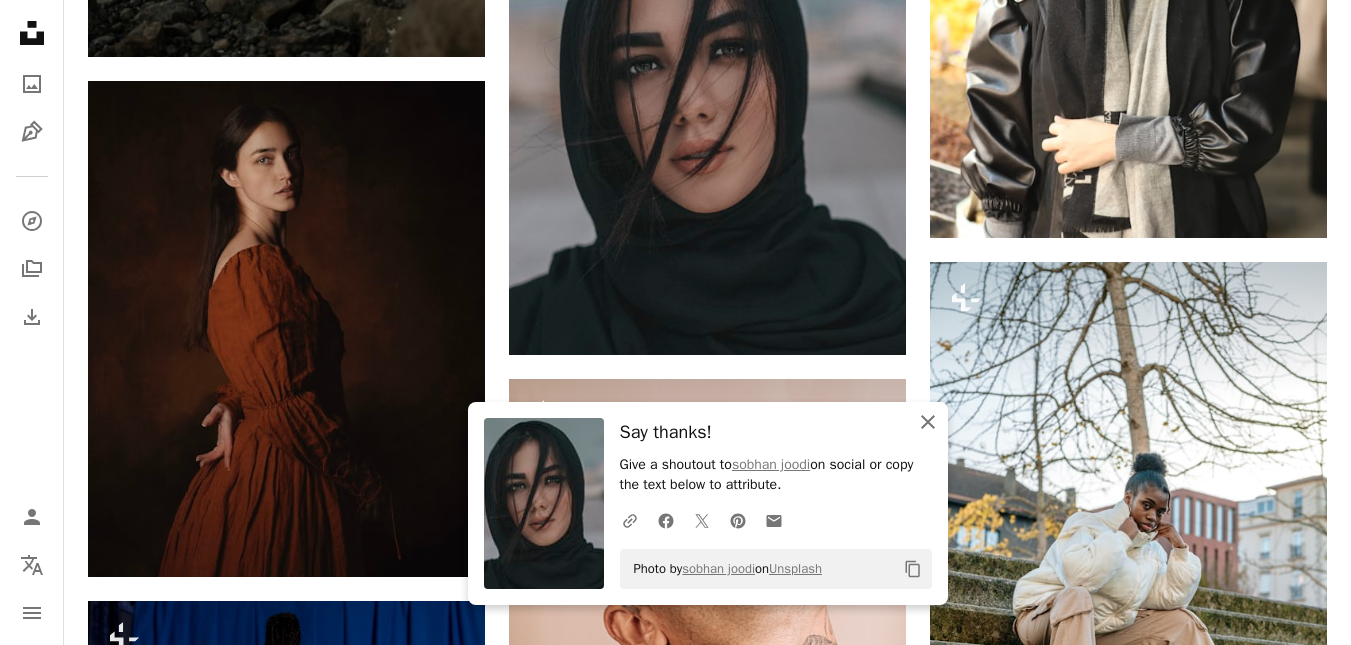 click on "An X shape" 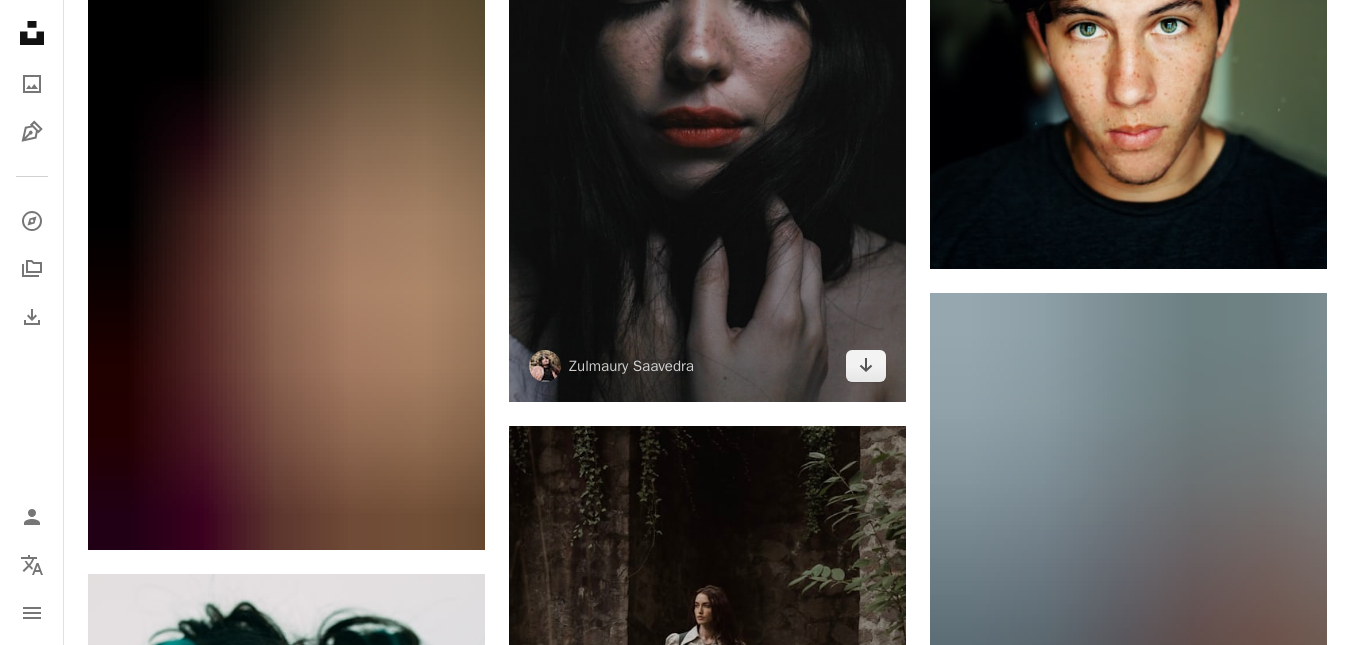 scroll, scrollTop: 19886, scrollLeft: 0, axis: vertical 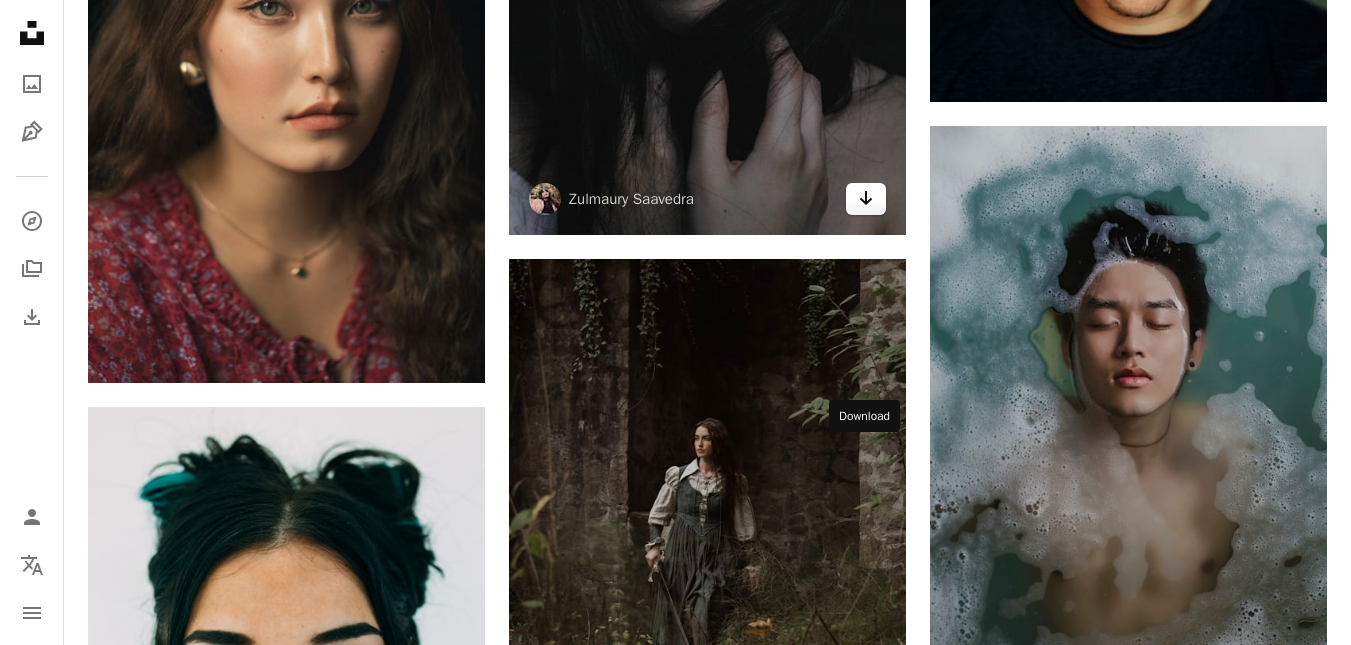 click on "Arrow pointing down" at bounding box center [866, 199] 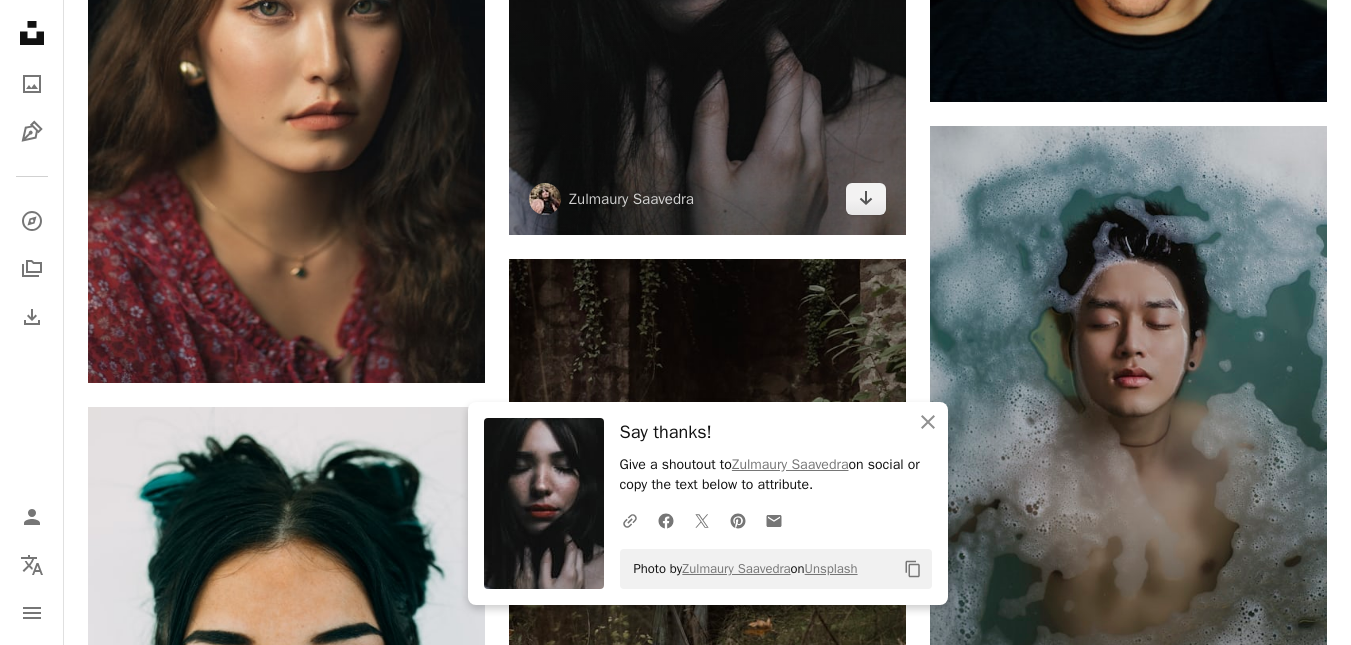 scroll, scrollTop: 20052, scrollLeft: 0, axis: vertical 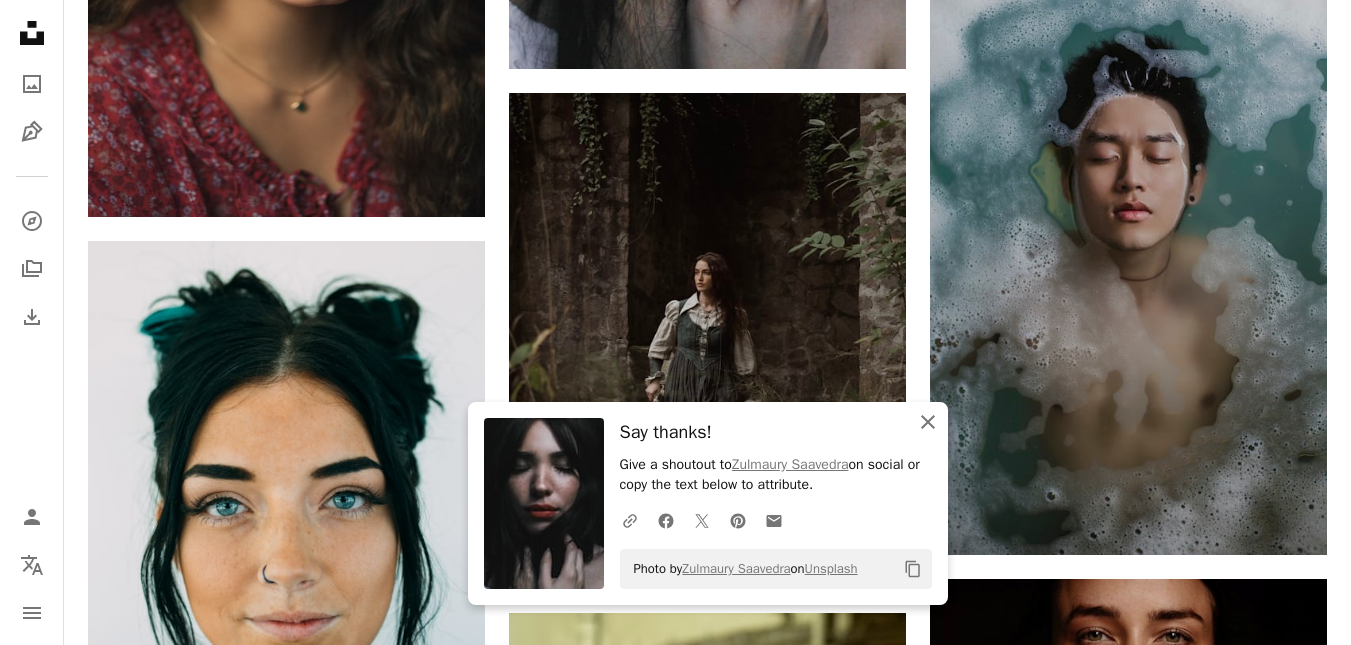 click on "An X shape" 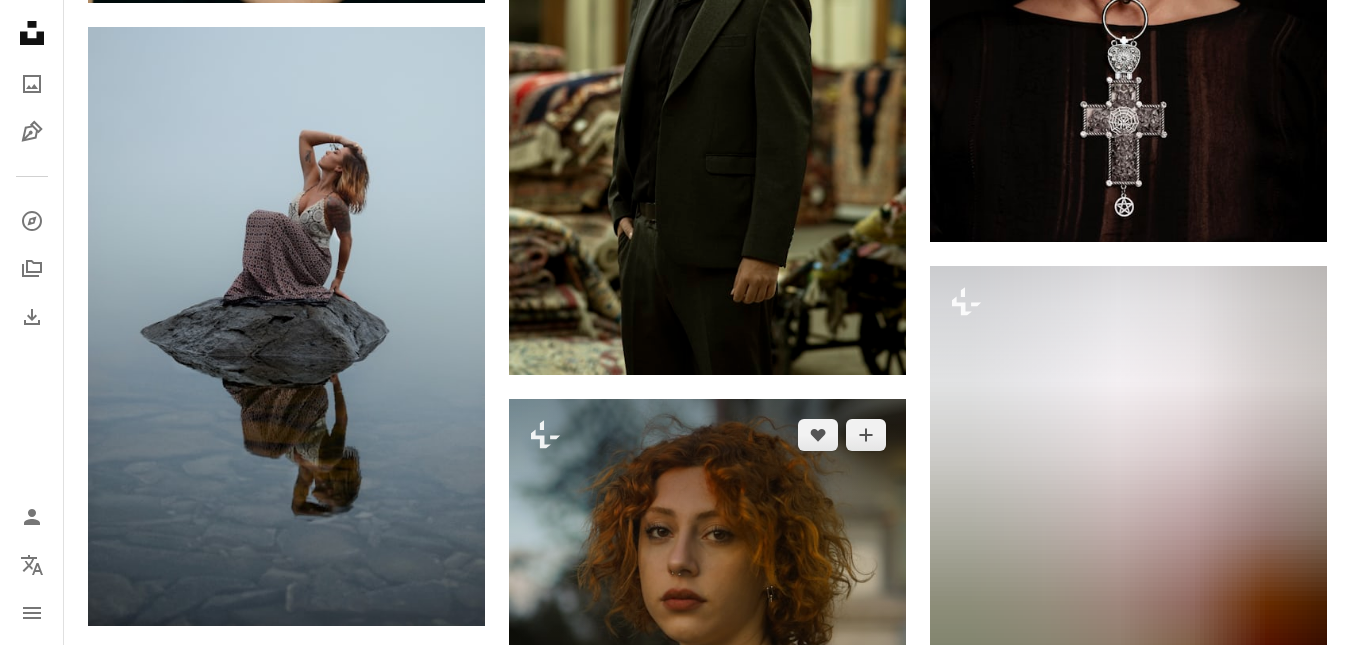 scroll, scrollTop: 20552, scrollLeft: 0, axis: vertical 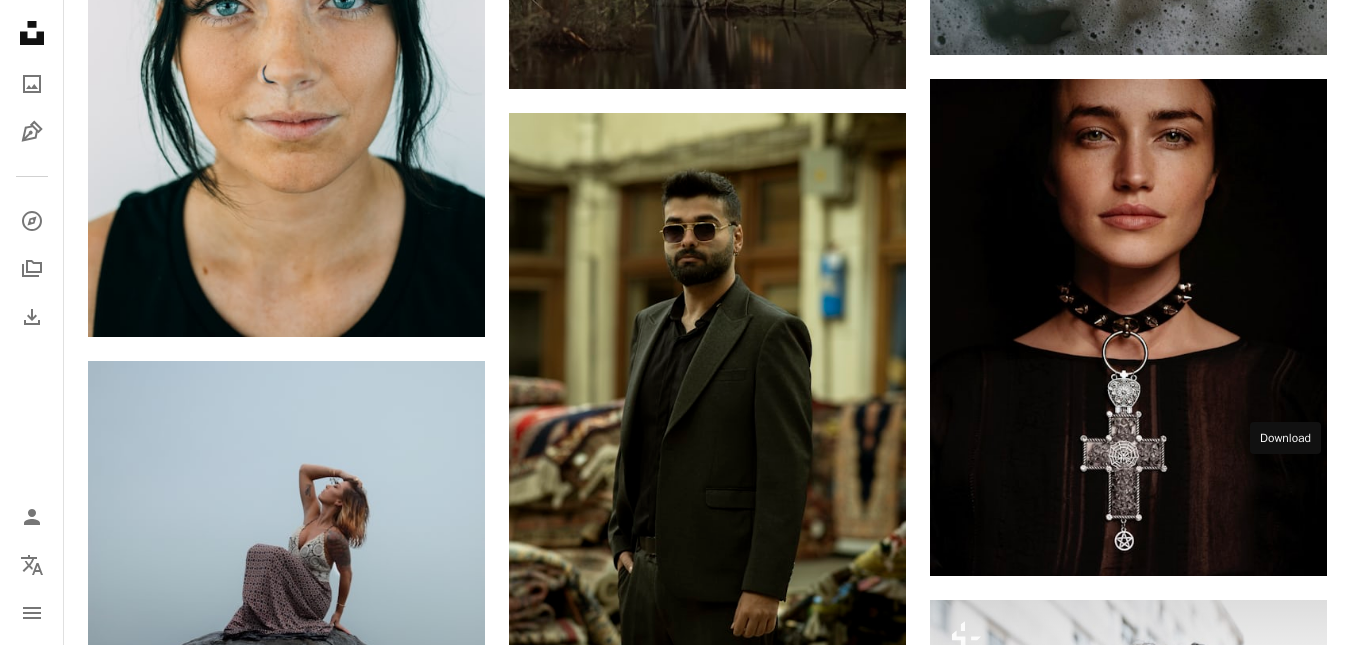 click on "Arrow pointing down" 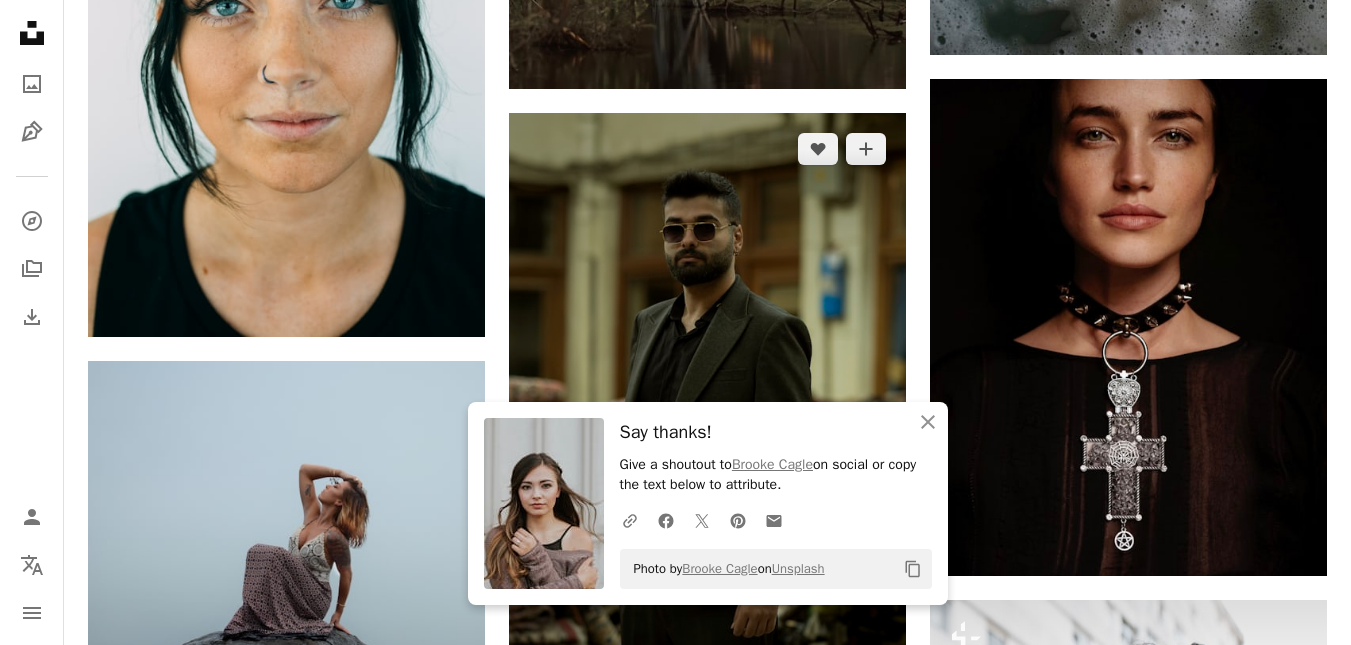 scroll, scrollTop: 20719, scrollLeft: 0, axis: vertical 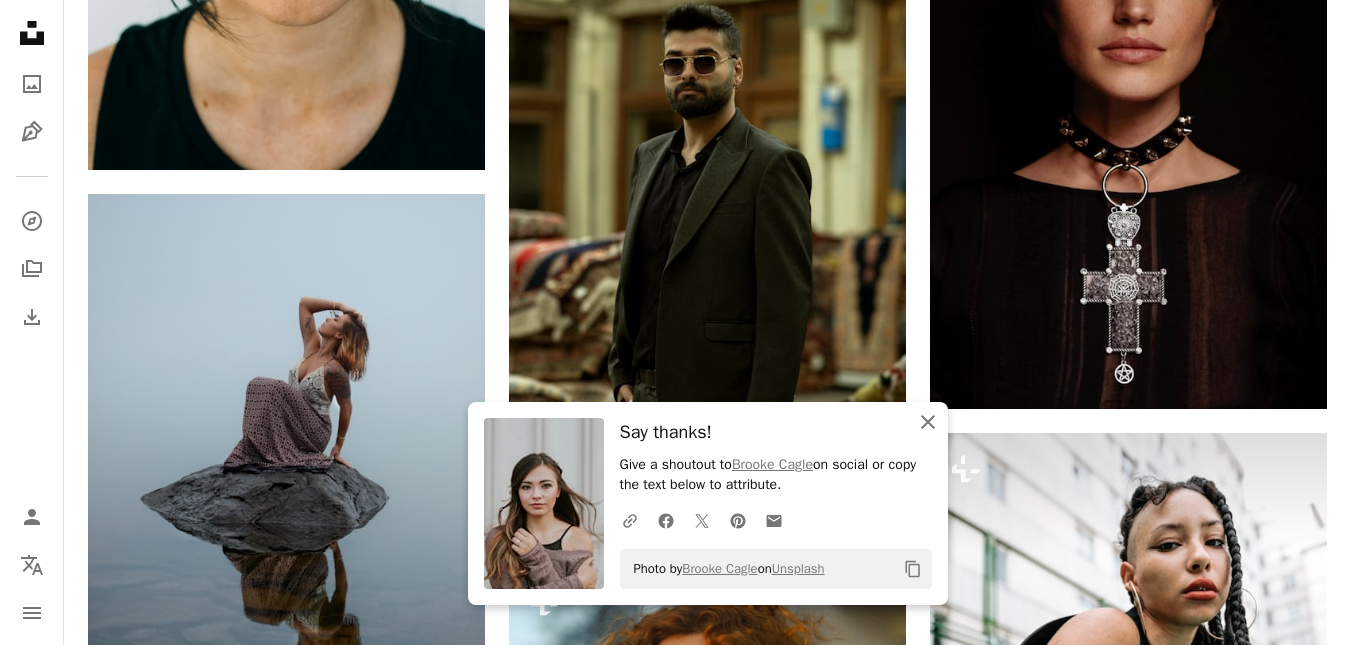 click on "An X shape" 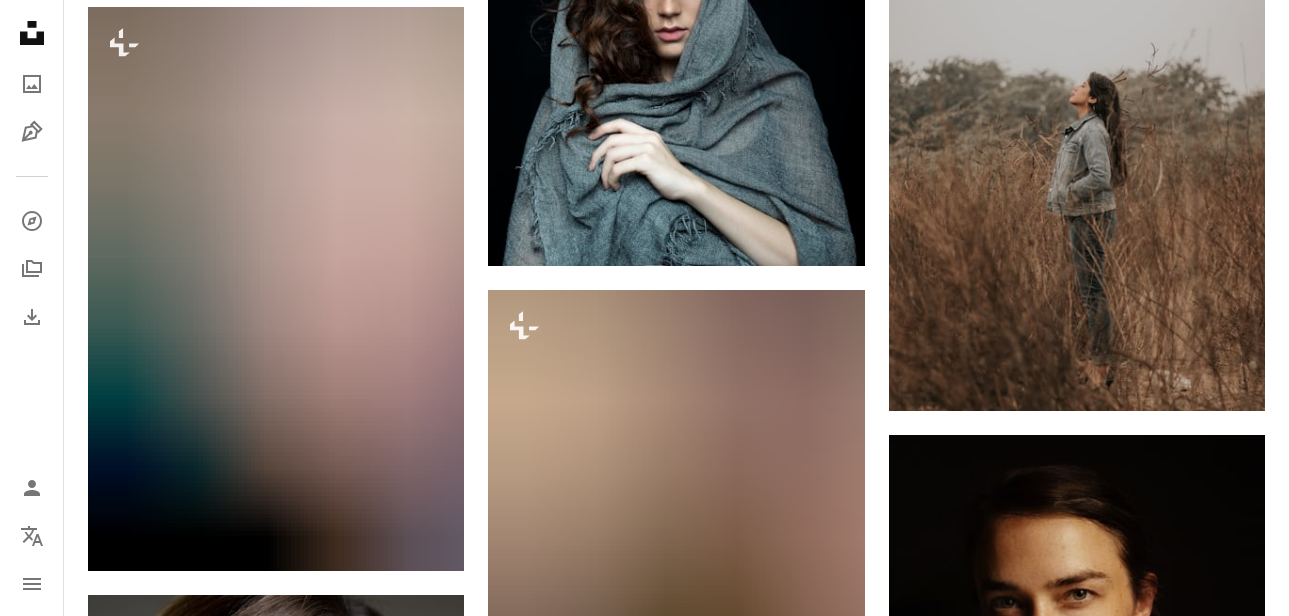 scroll, scrollTop: 22969, scrollLeft: 0, axis: vertical 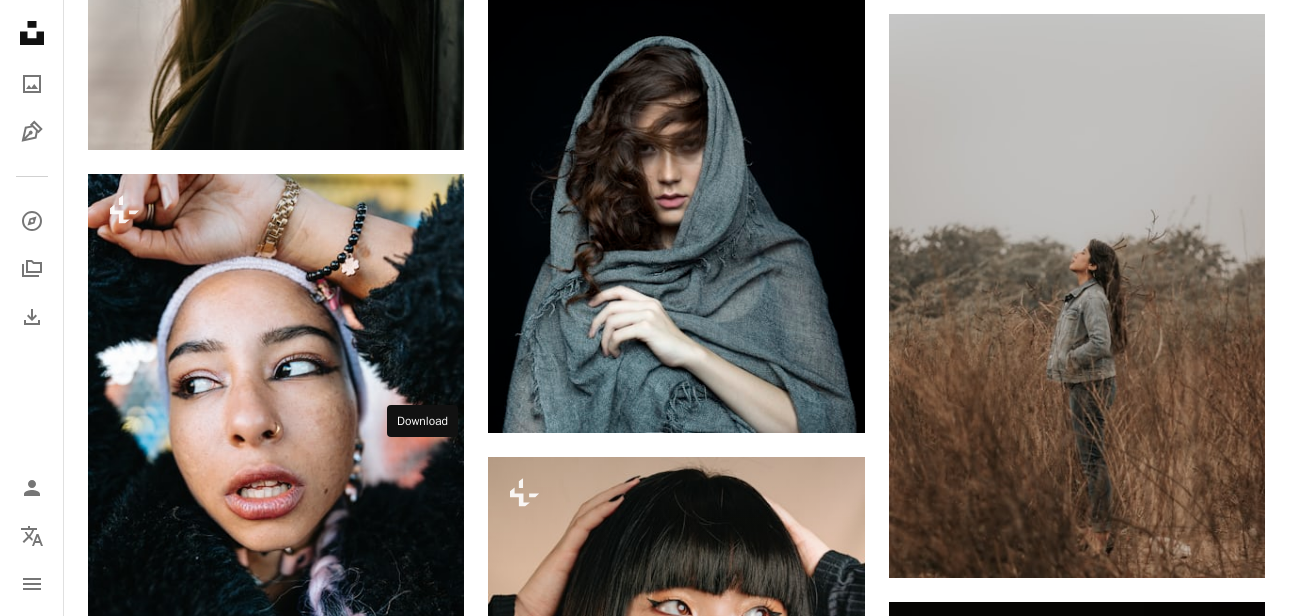 click on "Arrow pointing down" 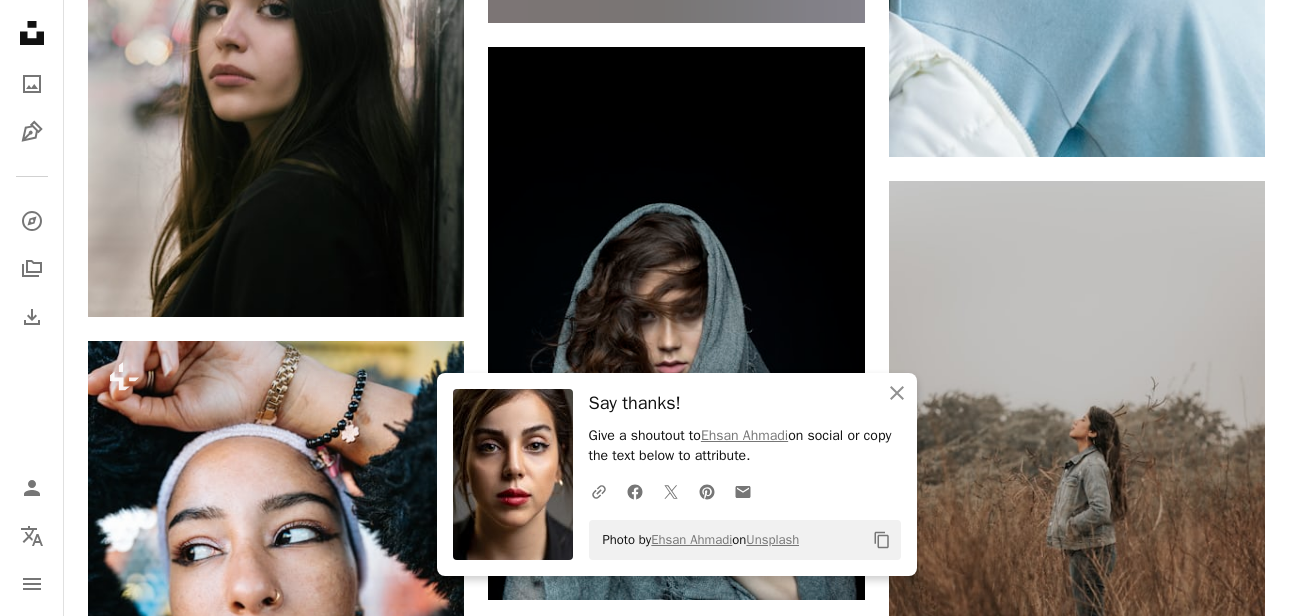 scroll, scrollTop: 22636, scrollLeft: 0, axis: vertical 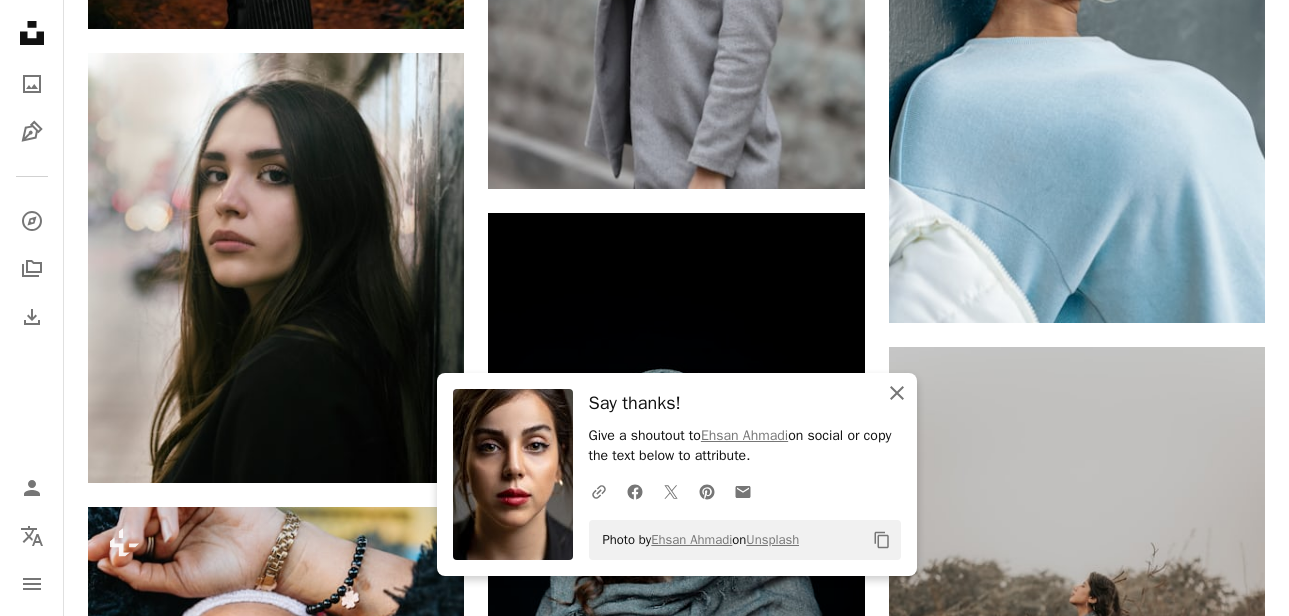 click 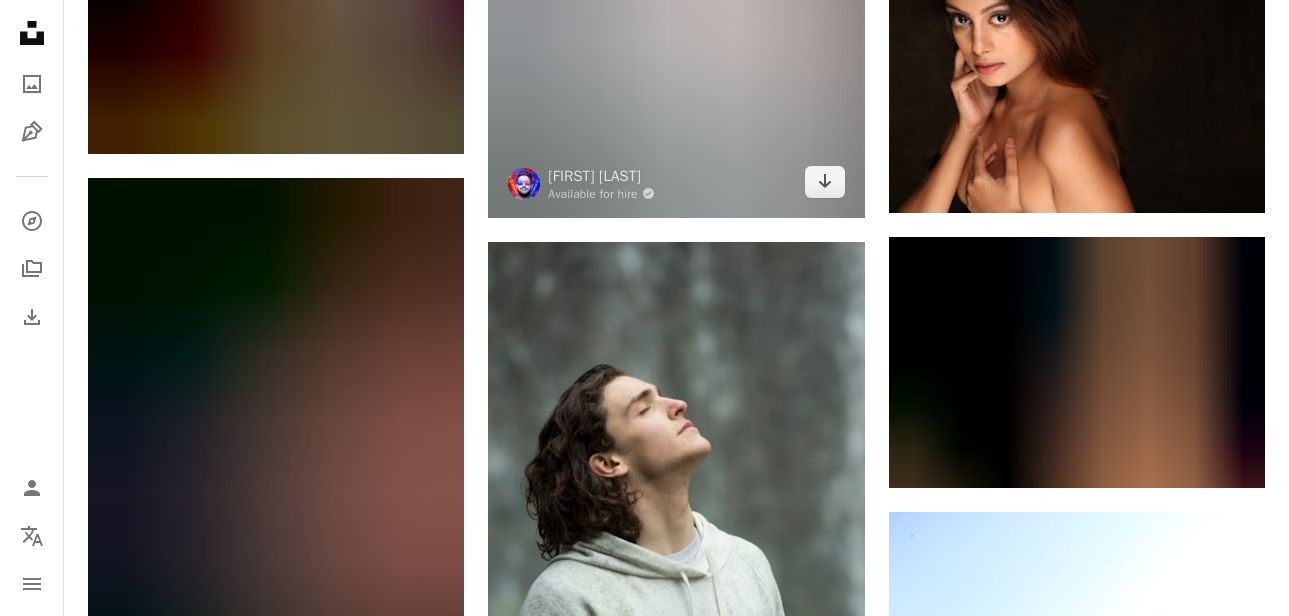 scroll, scrollTop: 24802, scrollLeft: 0, axis: vertical 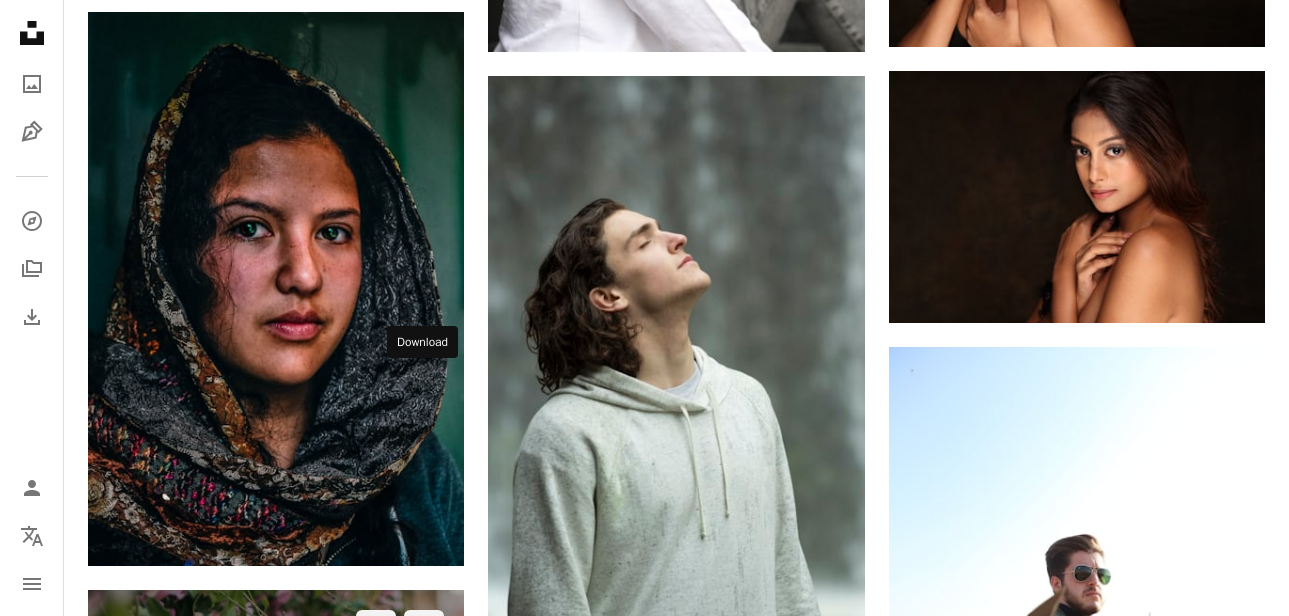 click on "Arrow pointing down" at bounding box center [424, 1119] 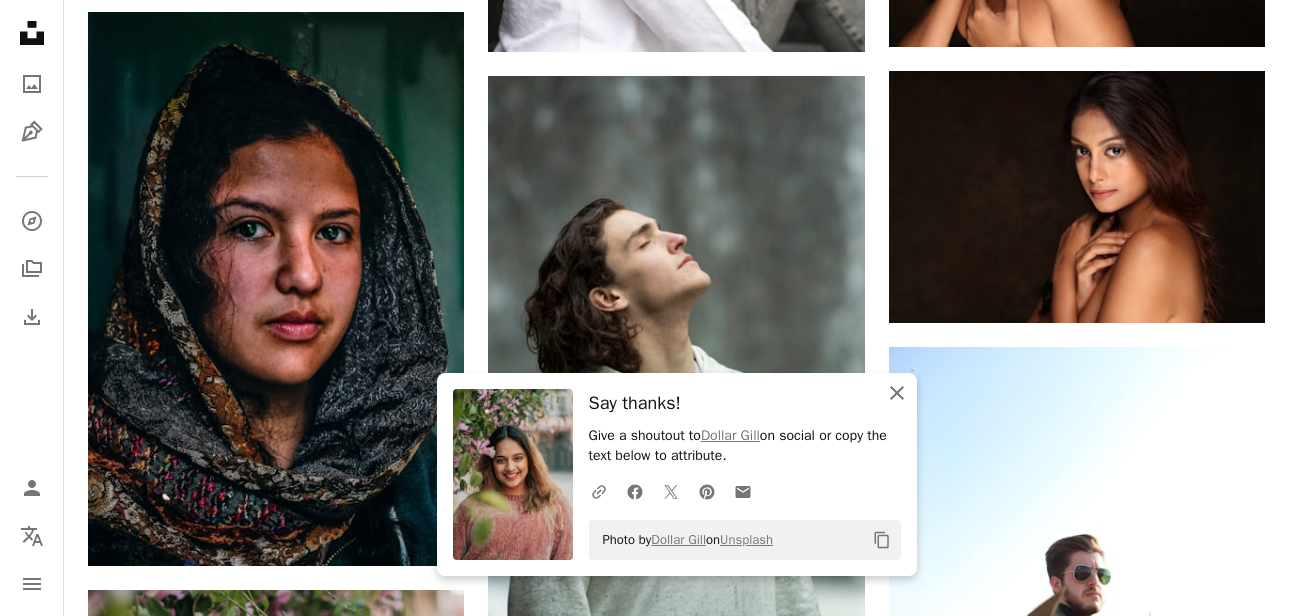 click on "An X shape" 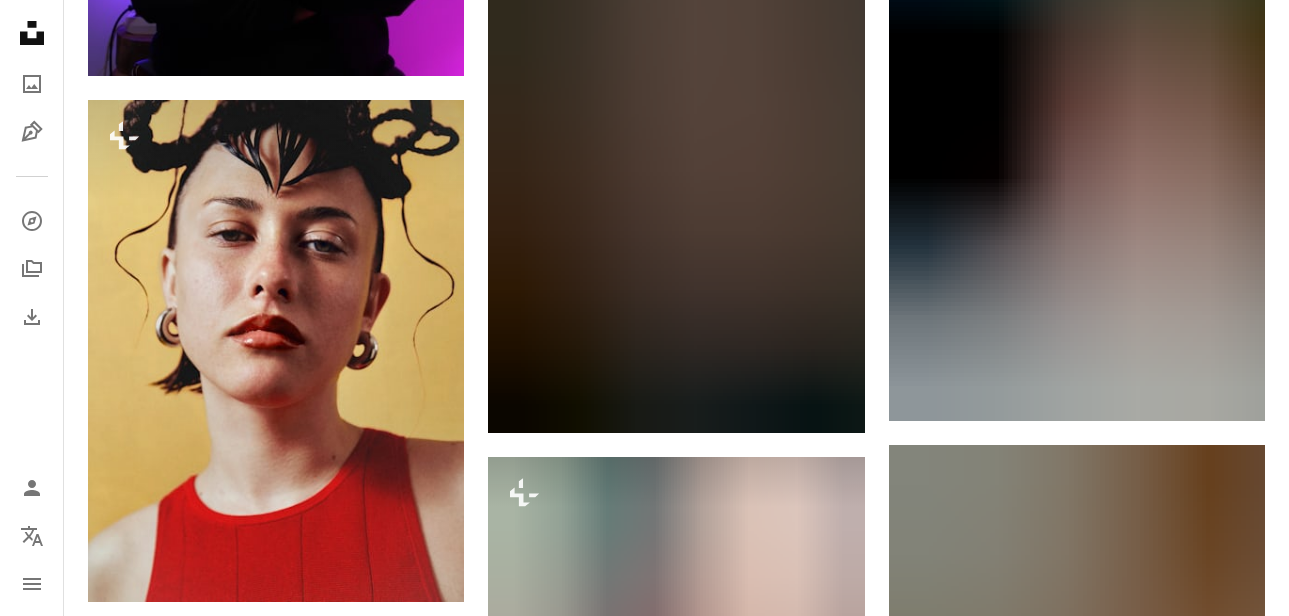 scroll, scrollTop: 26636, scrollLeft: 0, axis: vertical 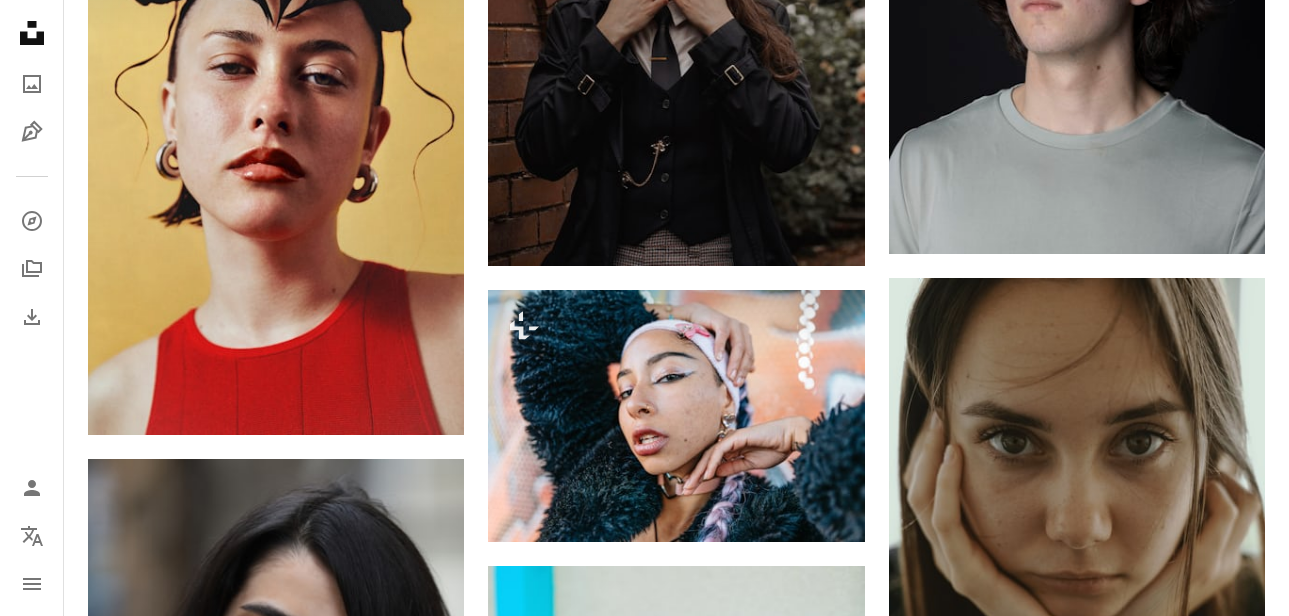 click at bounding box center [1077, 1662] 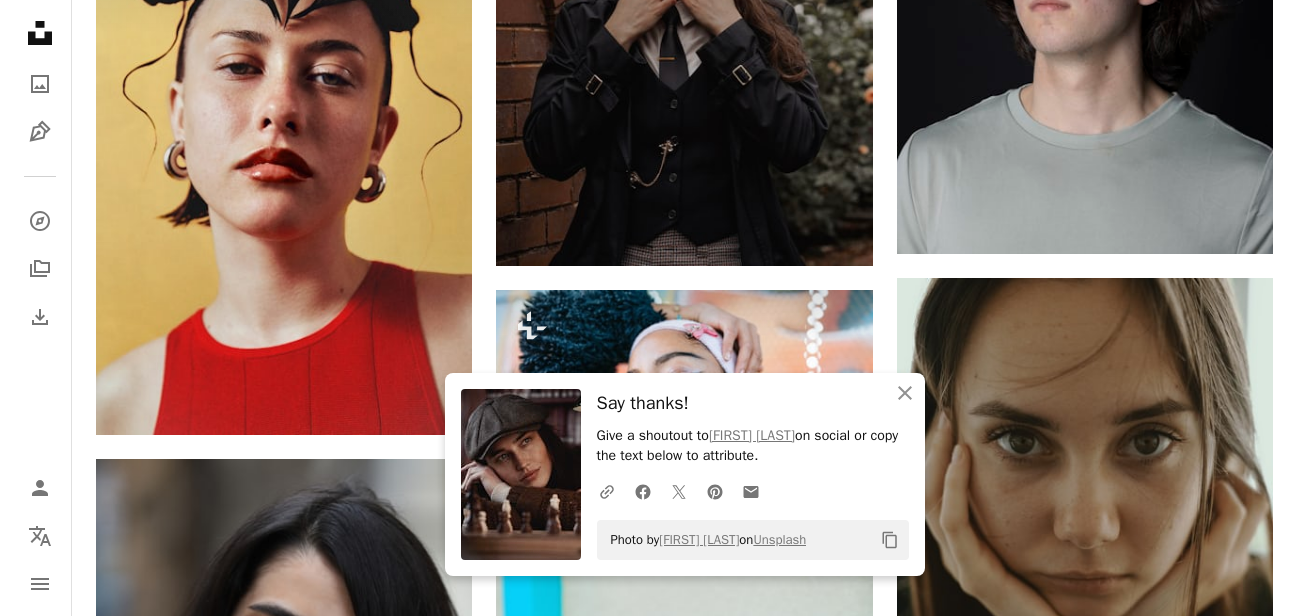 scroll, scrollTop: 26802, scrollLeft: 0, axis: vertical 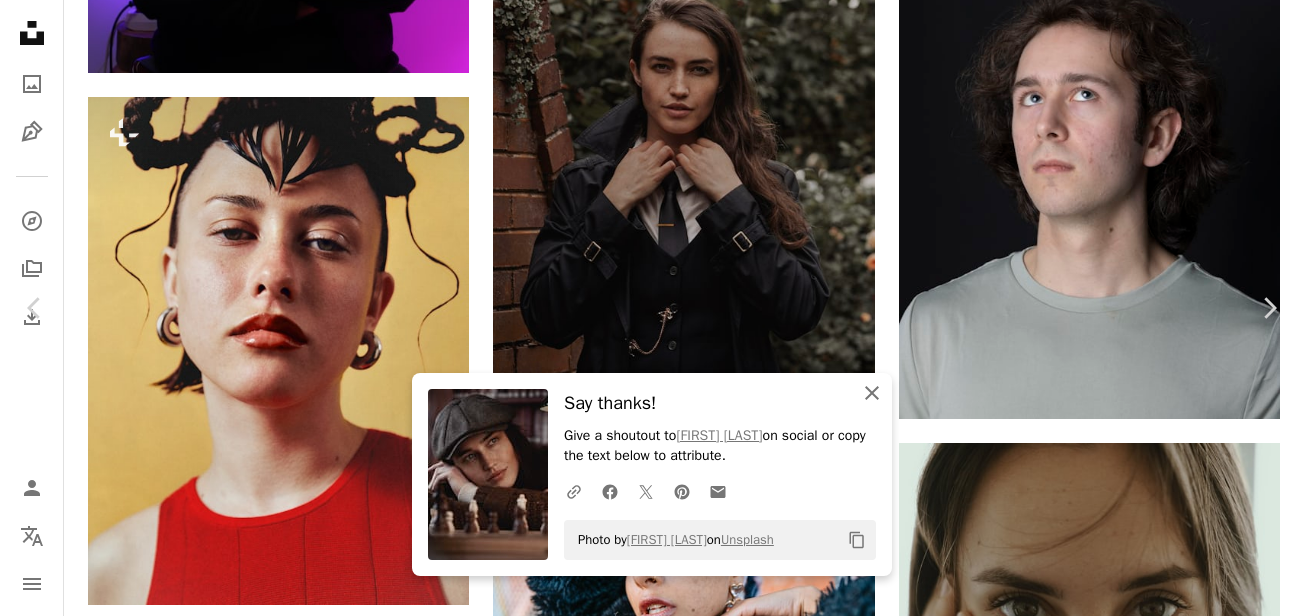 click on "An X shape" 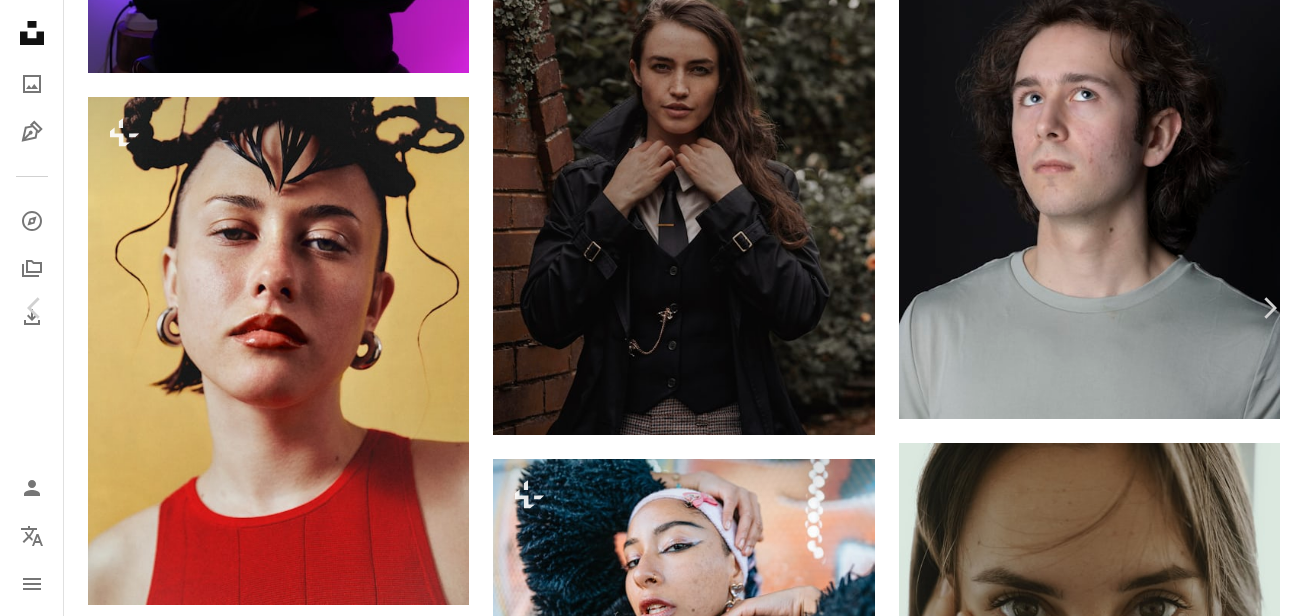 click on "An X shape" at bounding box center (20, 20) 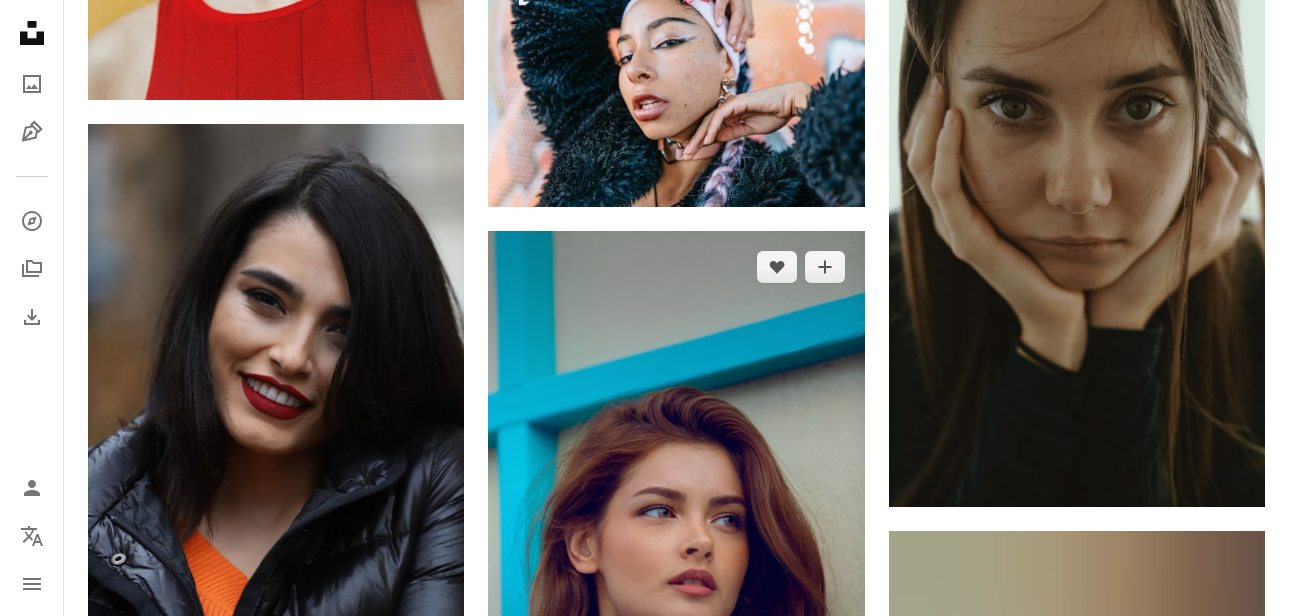 scroll, scrollTop: 27136, scrollLeft: 0, axis: vertical 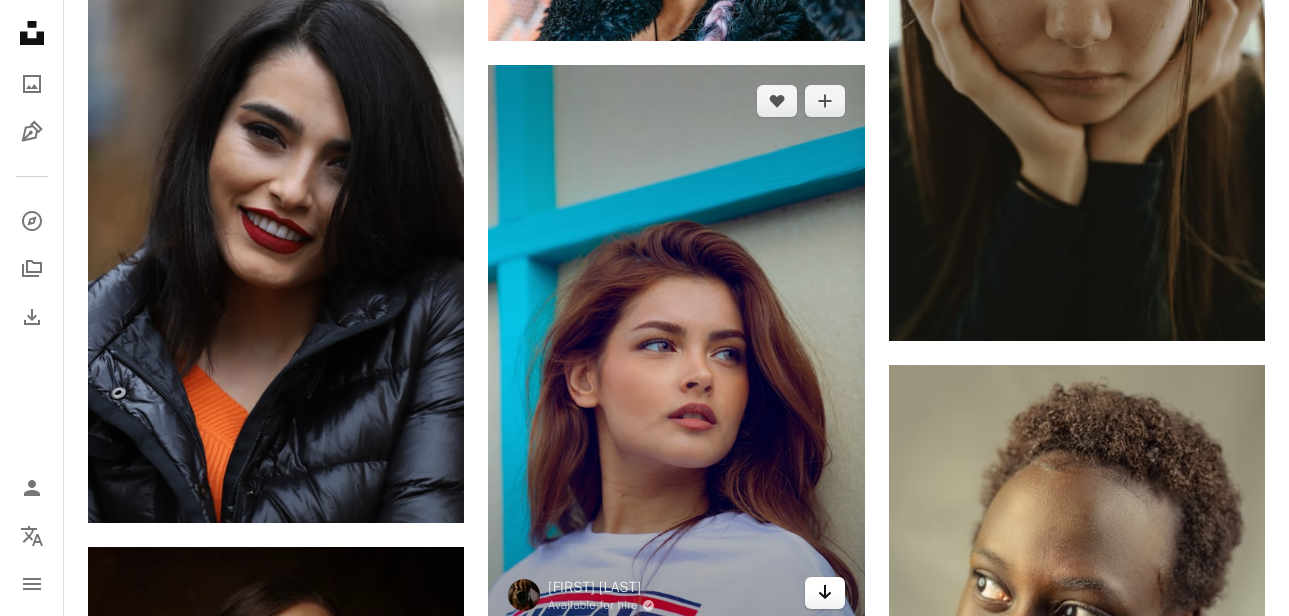 click on "Arrow pointing down" 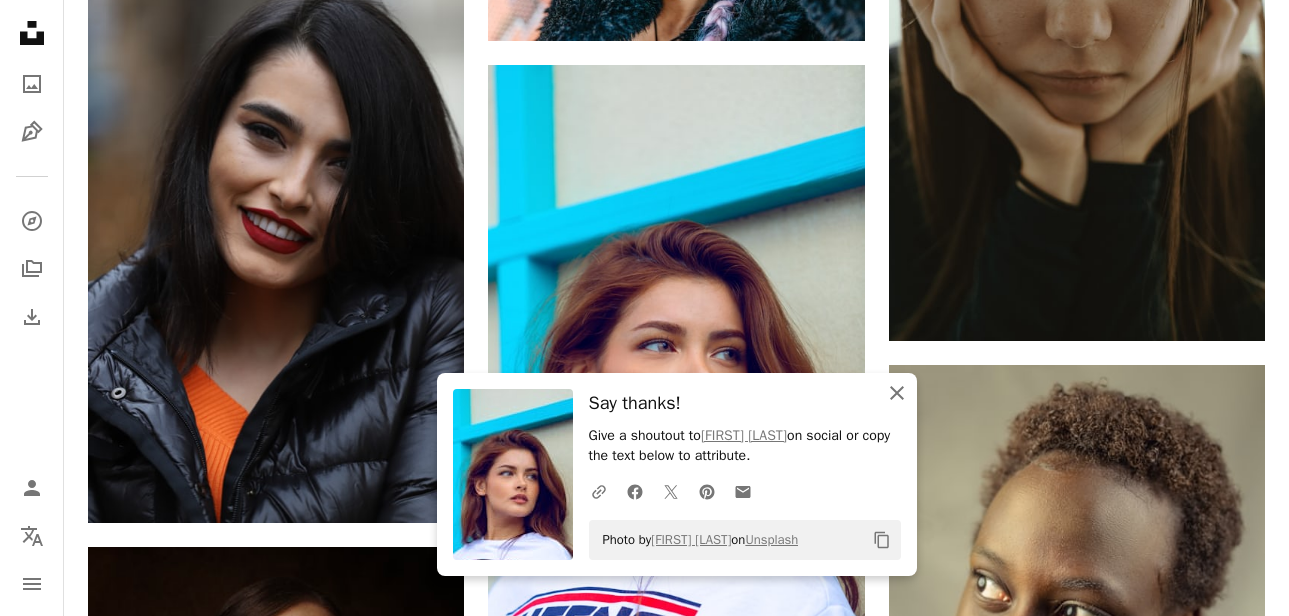 click 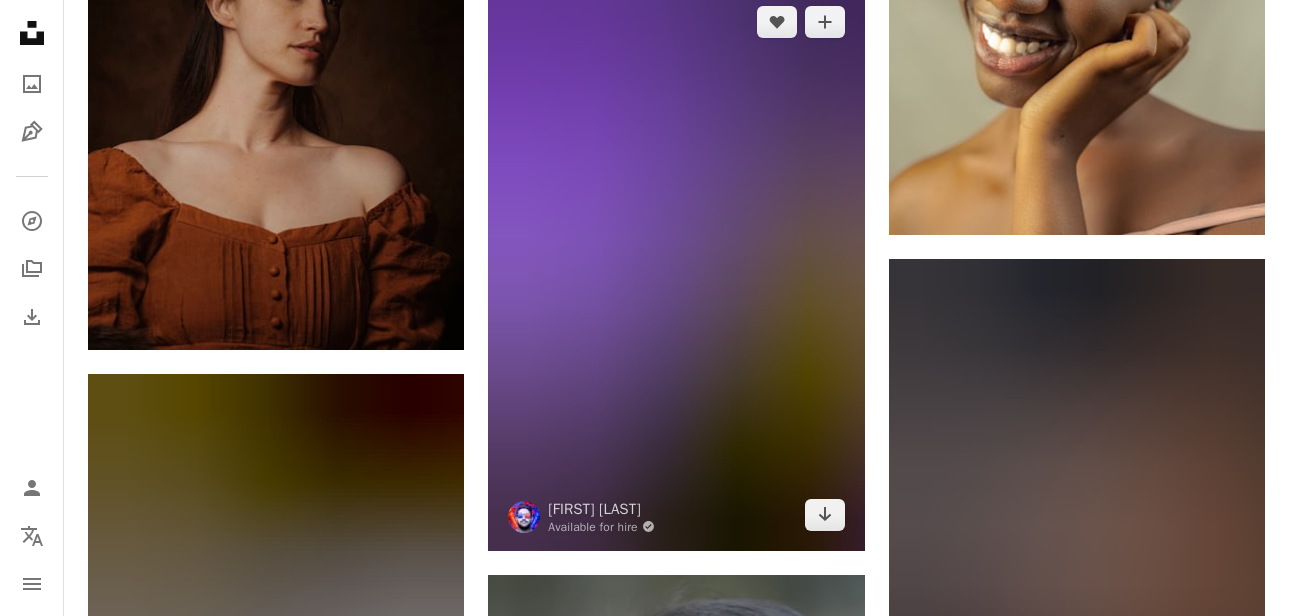 scroll, scrollTop: 27970, scrollLeft: 0, axis: vertical 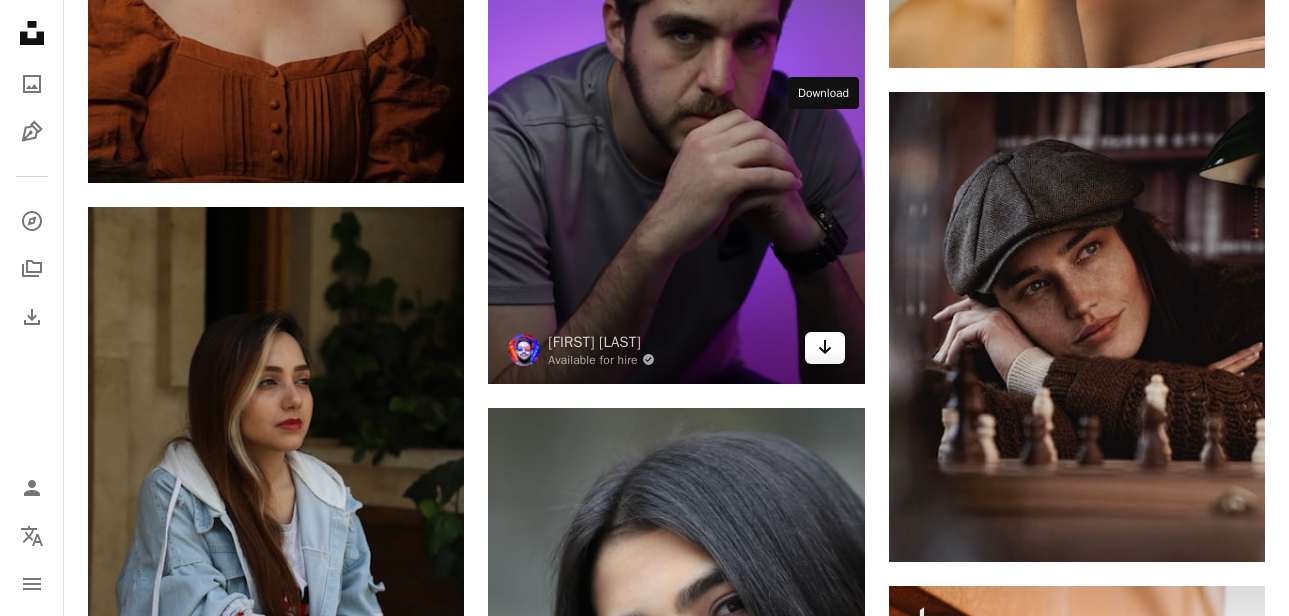 click on "Arrow pointing down" 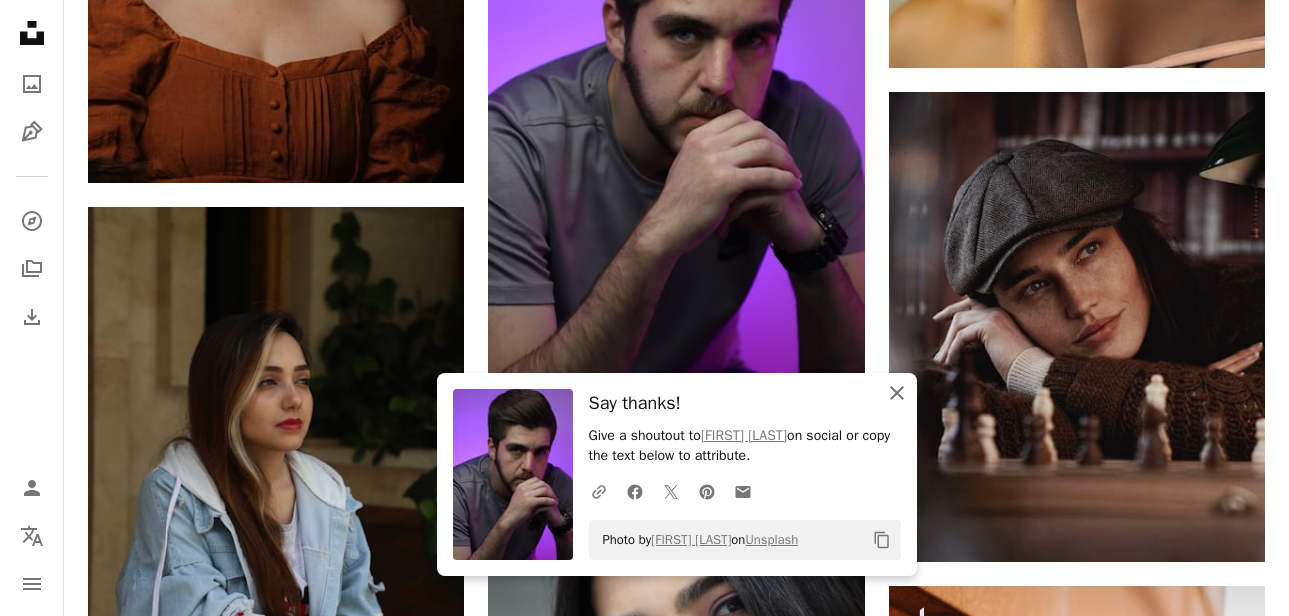 click on "An X shape" 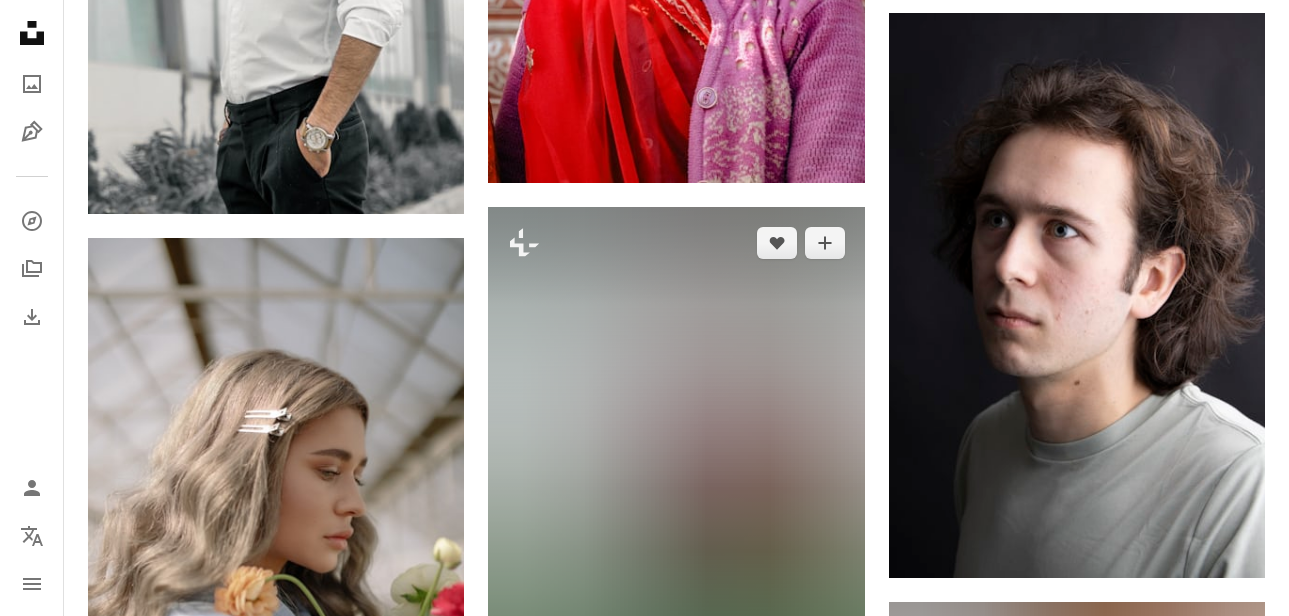 scroll, scrollTop: 31636, scrollLeft: 0, axis: vertical 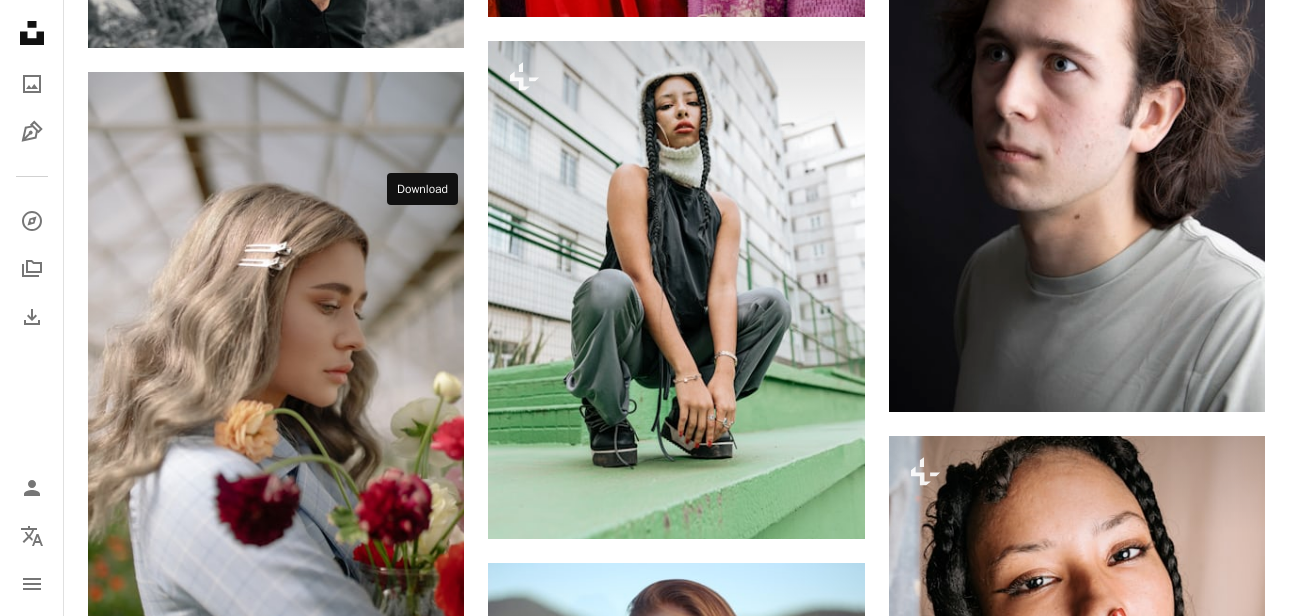 click on "Arrow pointing down" 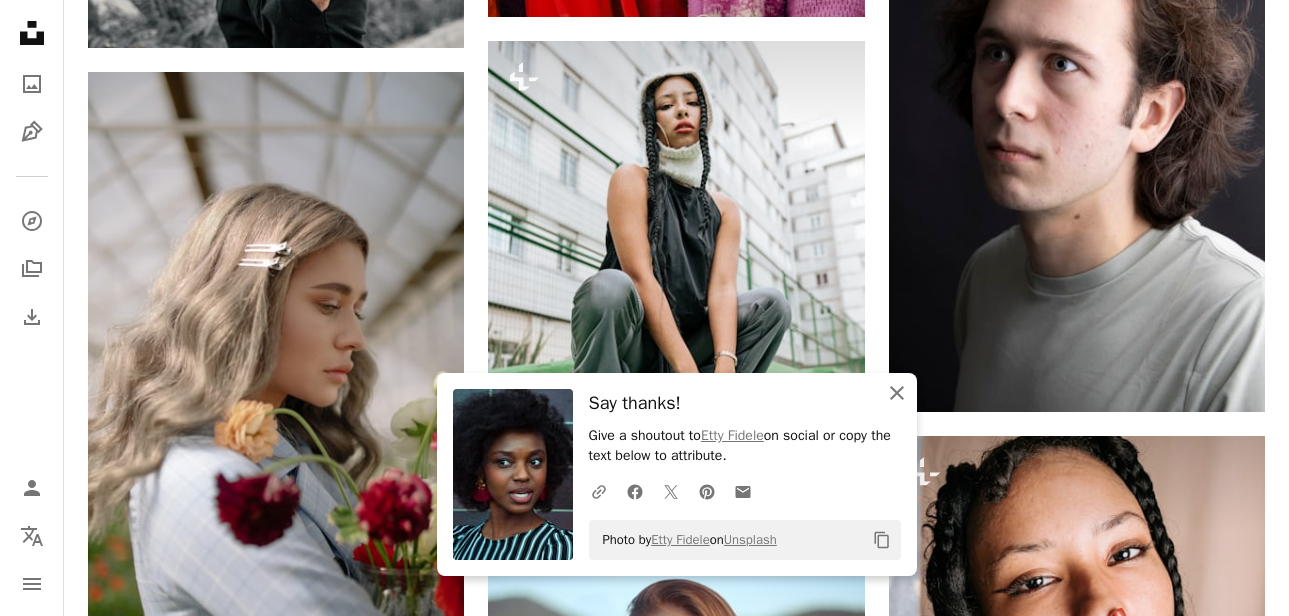click 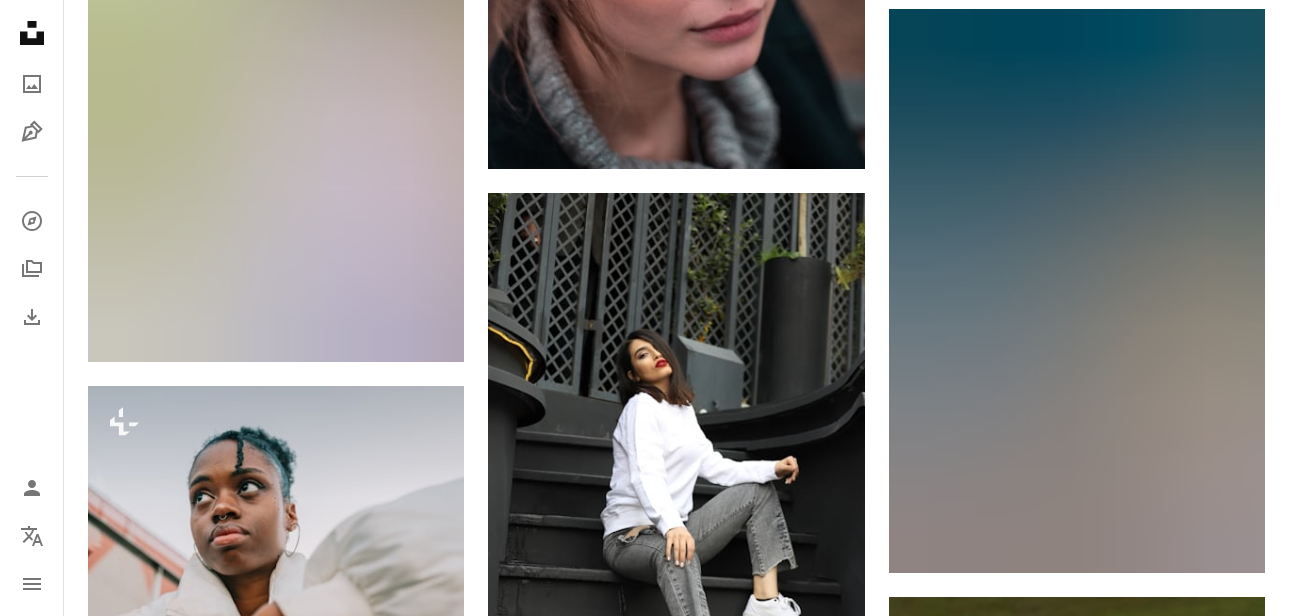 scroll, scrollTop: 34136, scrollLeft: 0, axis: vertical 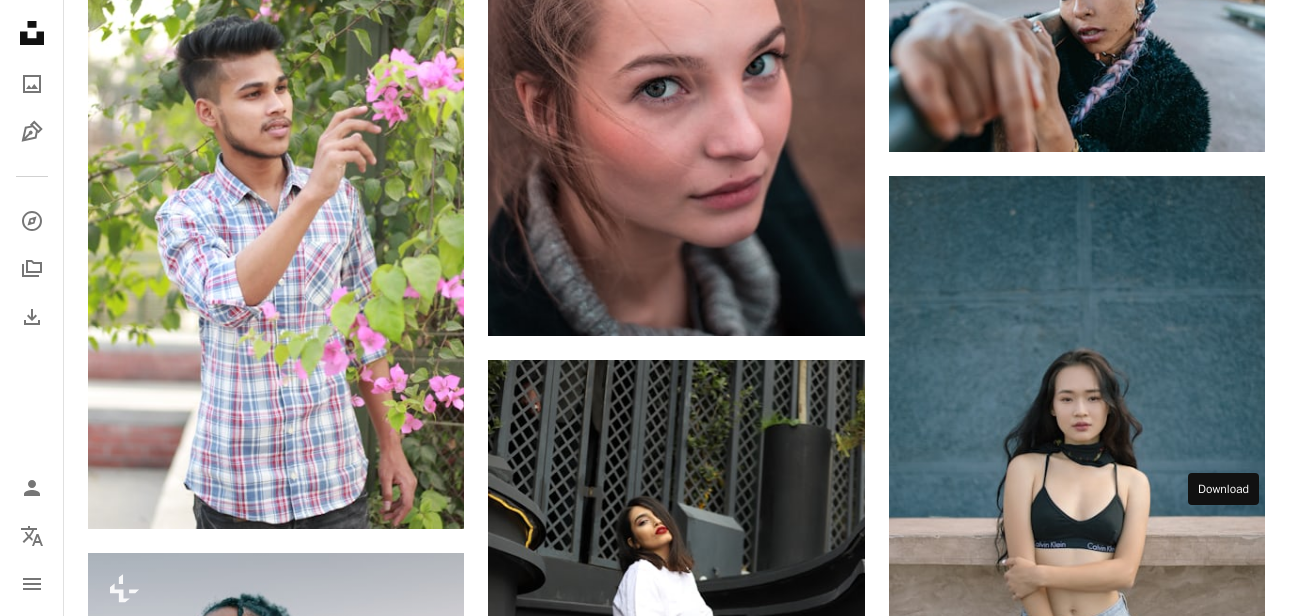 click 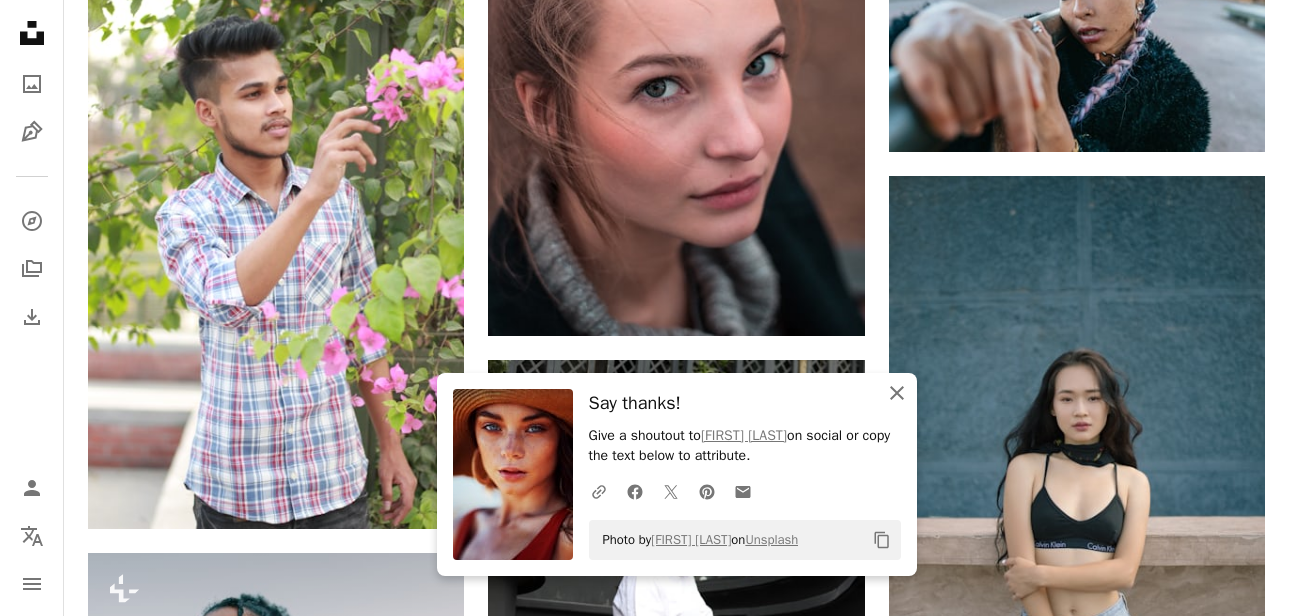 click on "An X shape" 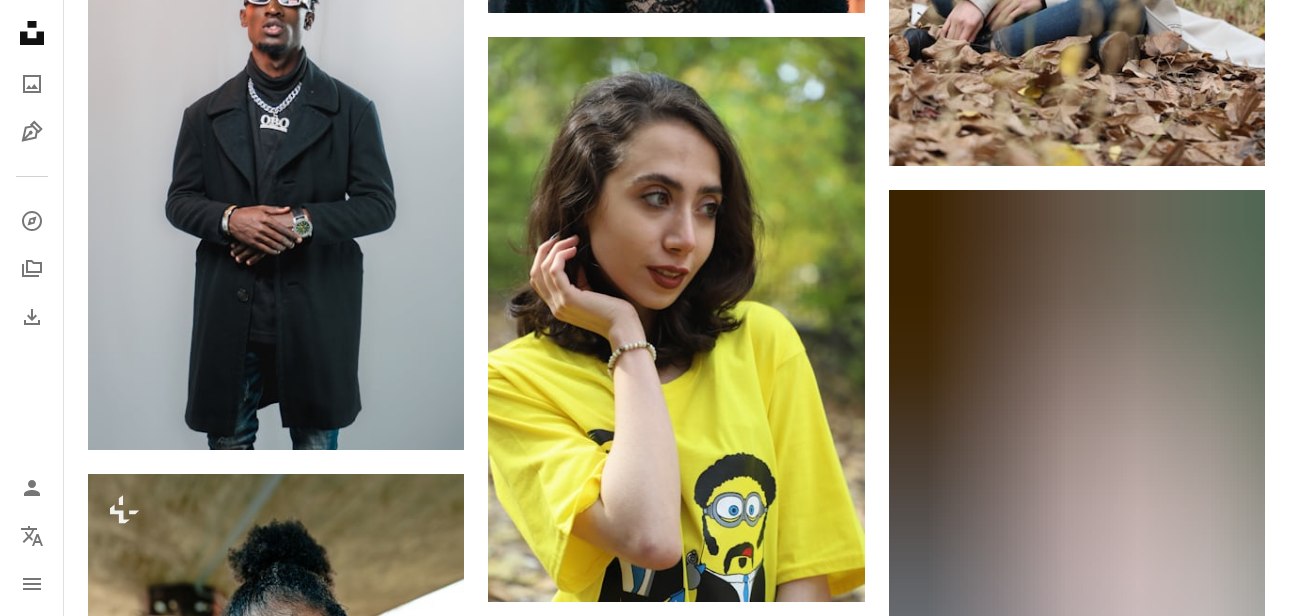 scroll, scrollTop: 37136, scrollLeft: 0, axis: vertical 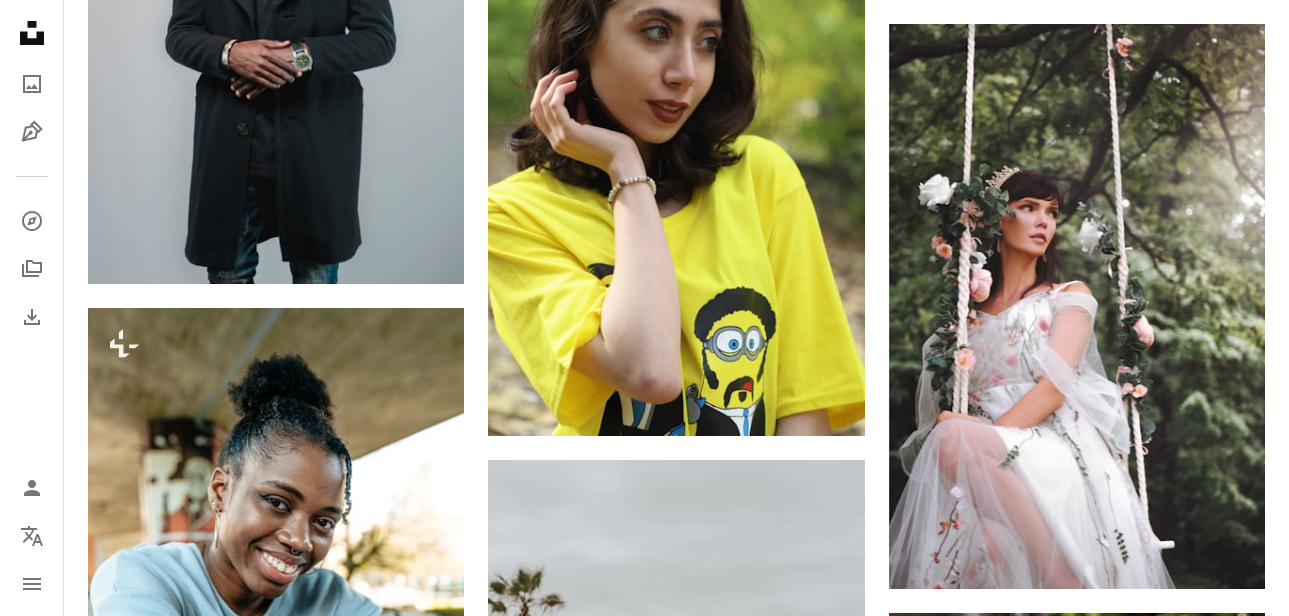 click 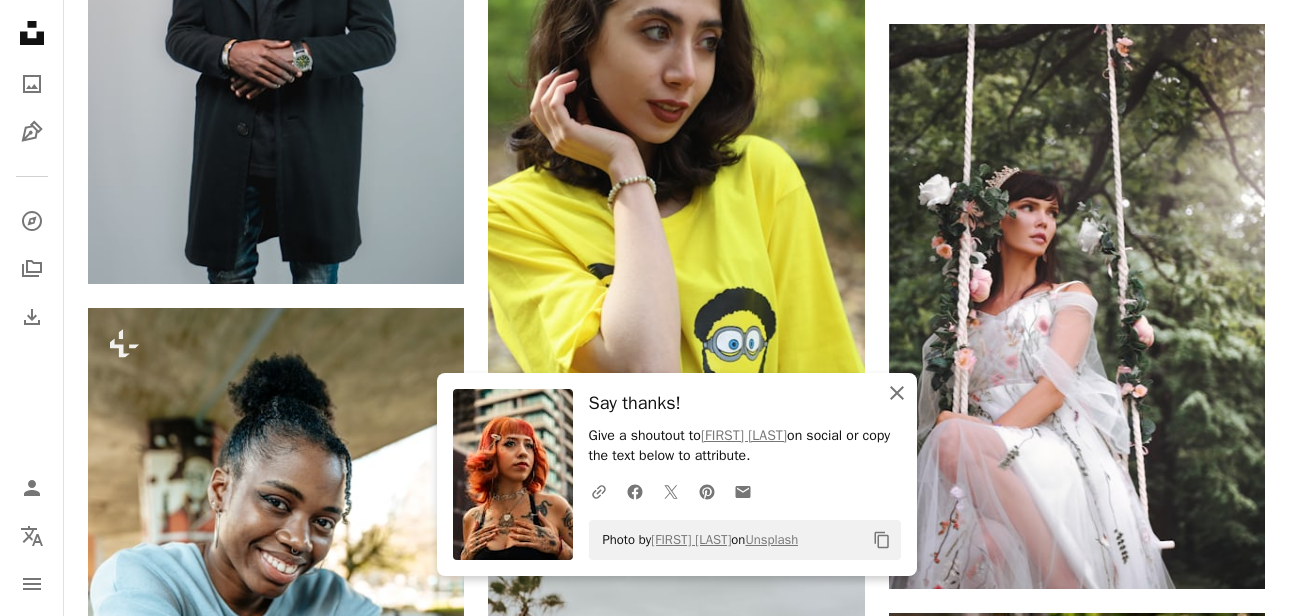 click on "An X shape" 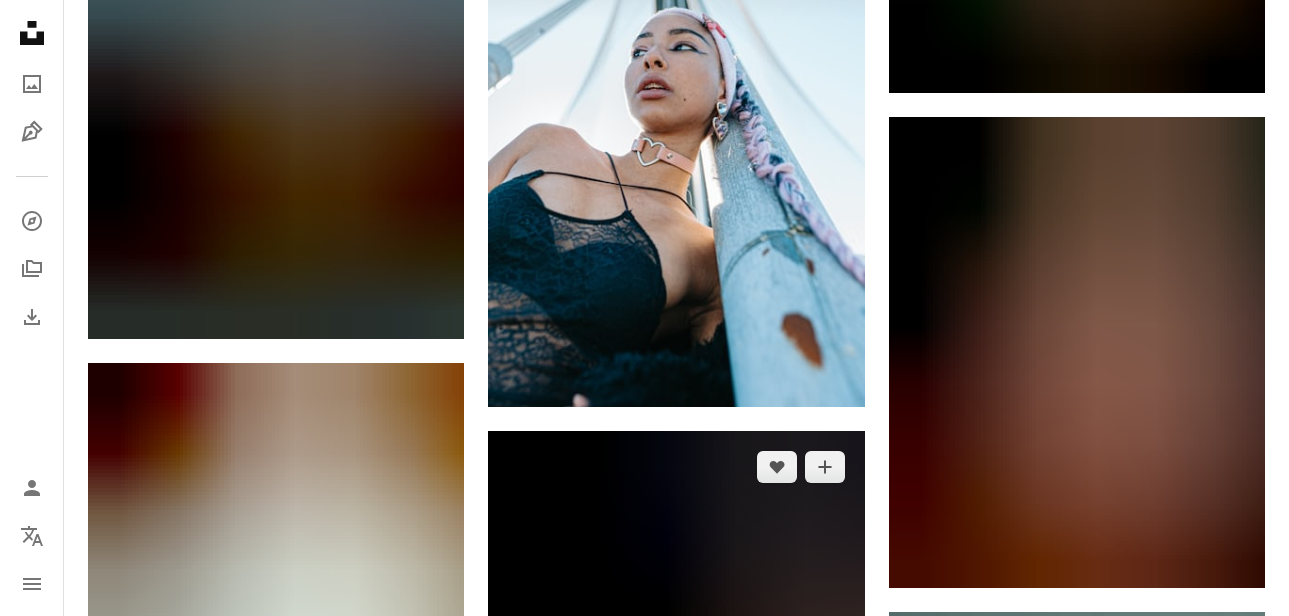 scroll, scrollTop: 39470, scrollLeft: 0, axis: vertical 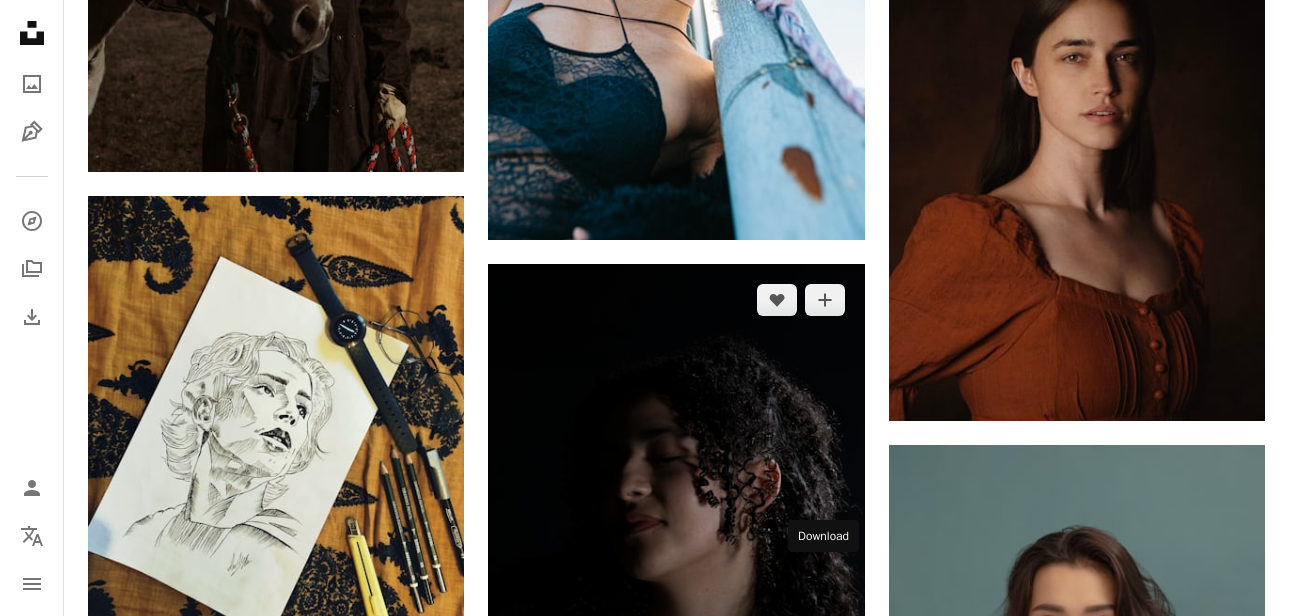 click on "Arrow pointing down" at bounding box center (825, 792) 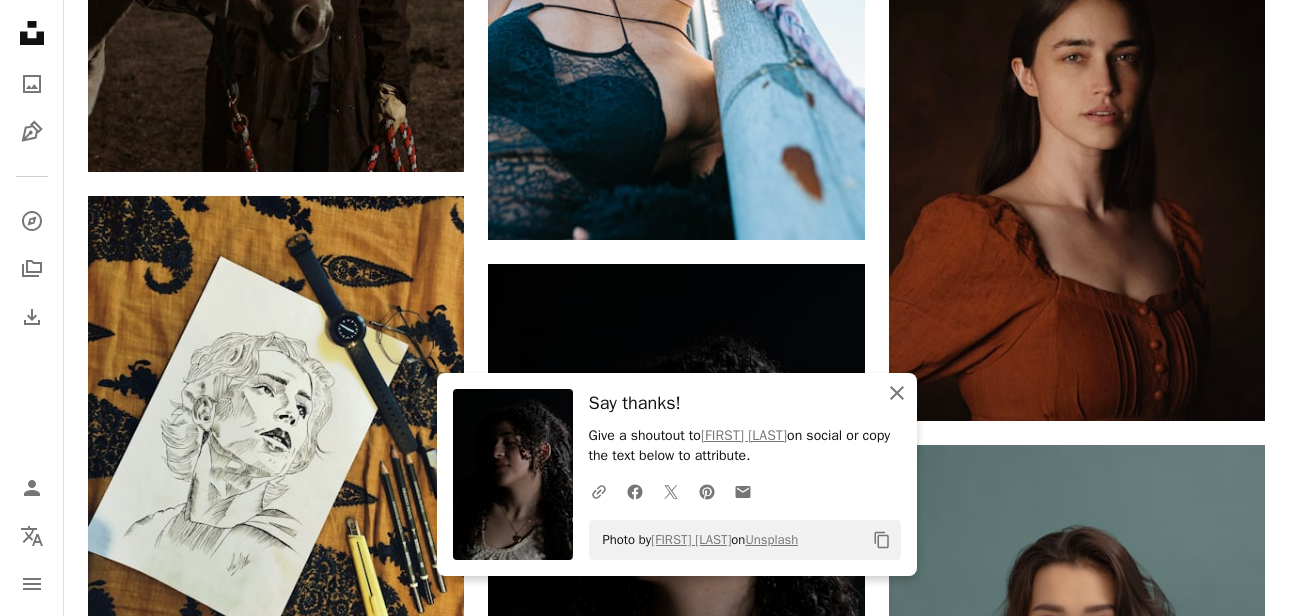 click 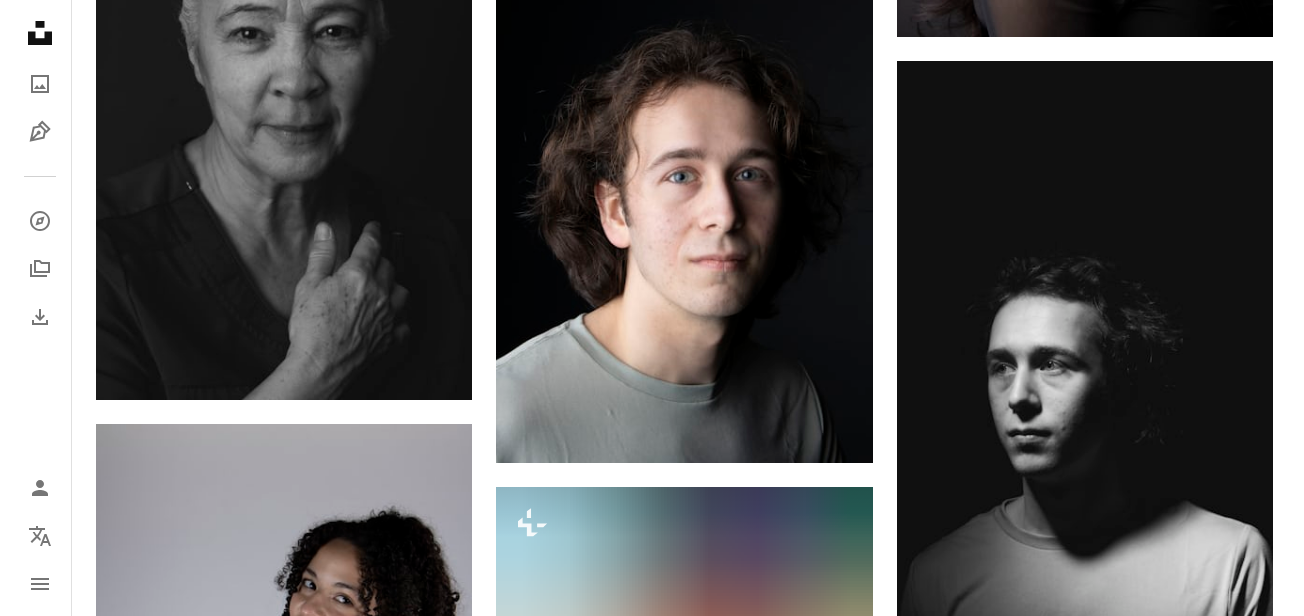 scroll, scrollTop: 46136, scrollLeft: 0, axis: vertical 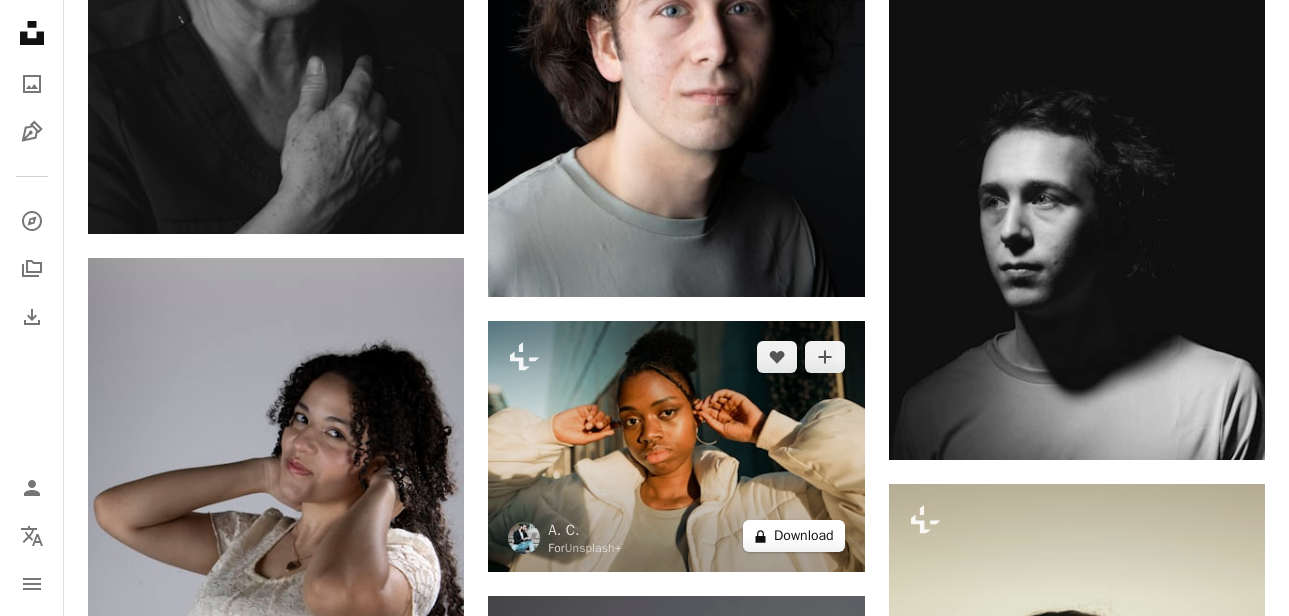 click on "A lock Download" at bounding box center [794, 536] 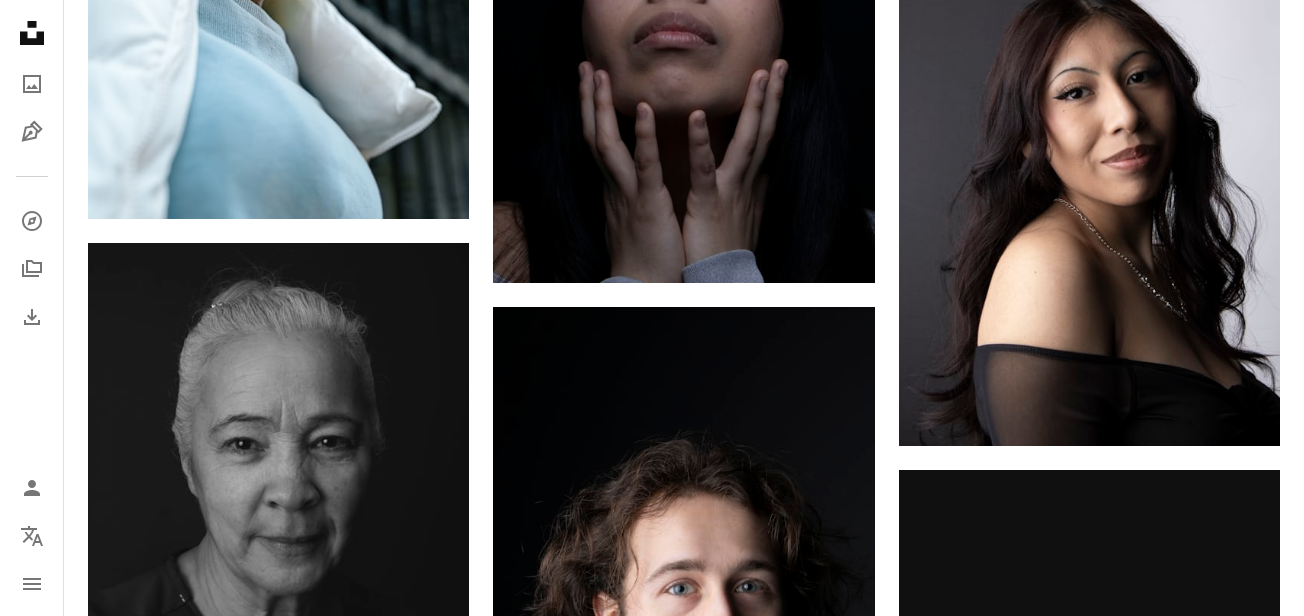 click on "An X shape Premium, ready to use images. Get unlimited access. A plus sign Members-only content added monthly A plus sign Unlimited royalty-free downloads A plus sign Illustrations  New A plus sign Enhanced legal protections yearly 66%  off monthly $12   $4 USD per month * Get  Unsplash+ * When paid annually, billed upfront  $48 Taxes where applicable. Renews automatically. Cancel anytime." at bounding box center [652, 5849] 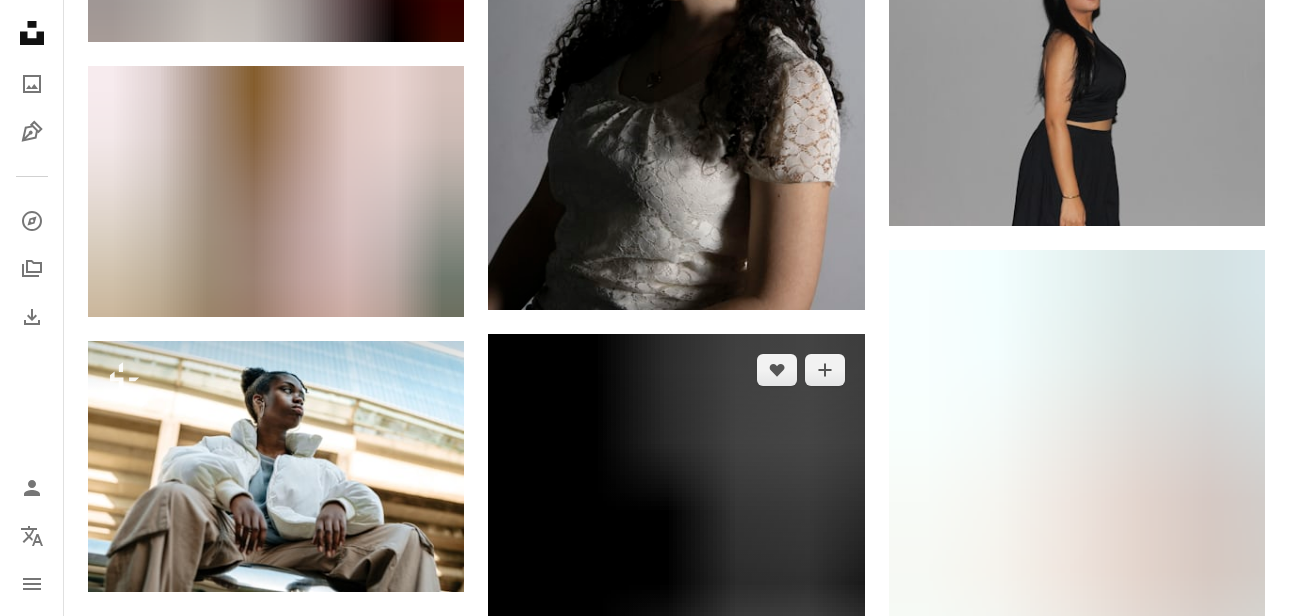 scroll, scrollTop: 49470, scrollLeft: 0, axis: vertical 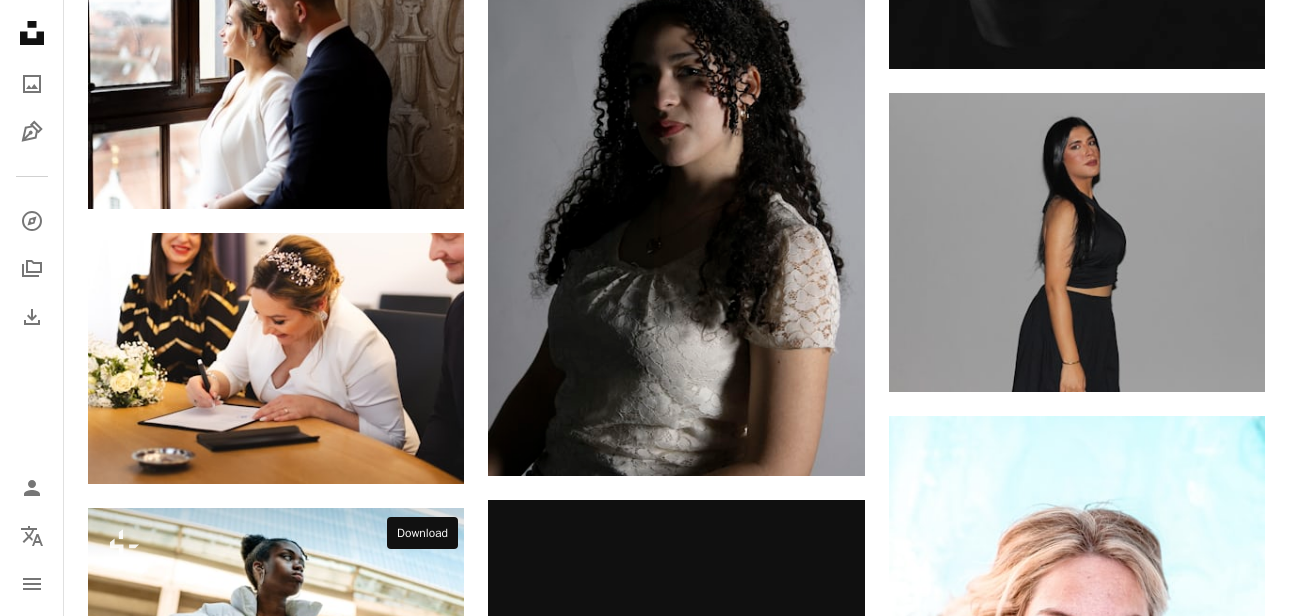click on "Arrow pointing down" 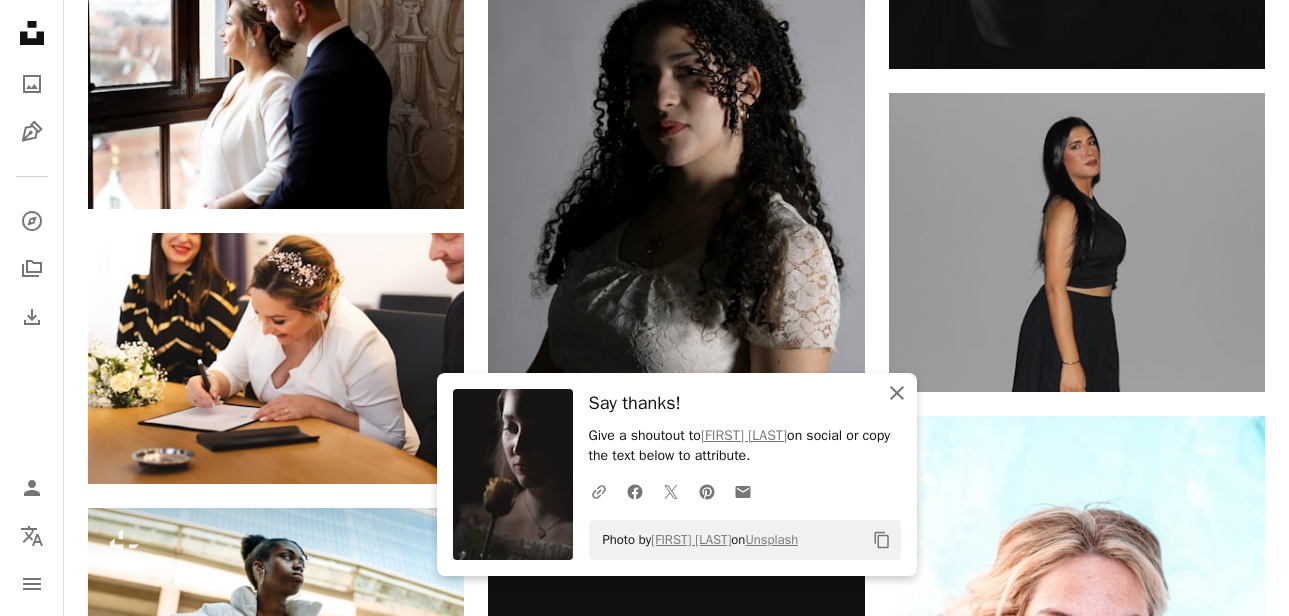 click on "An X shape" 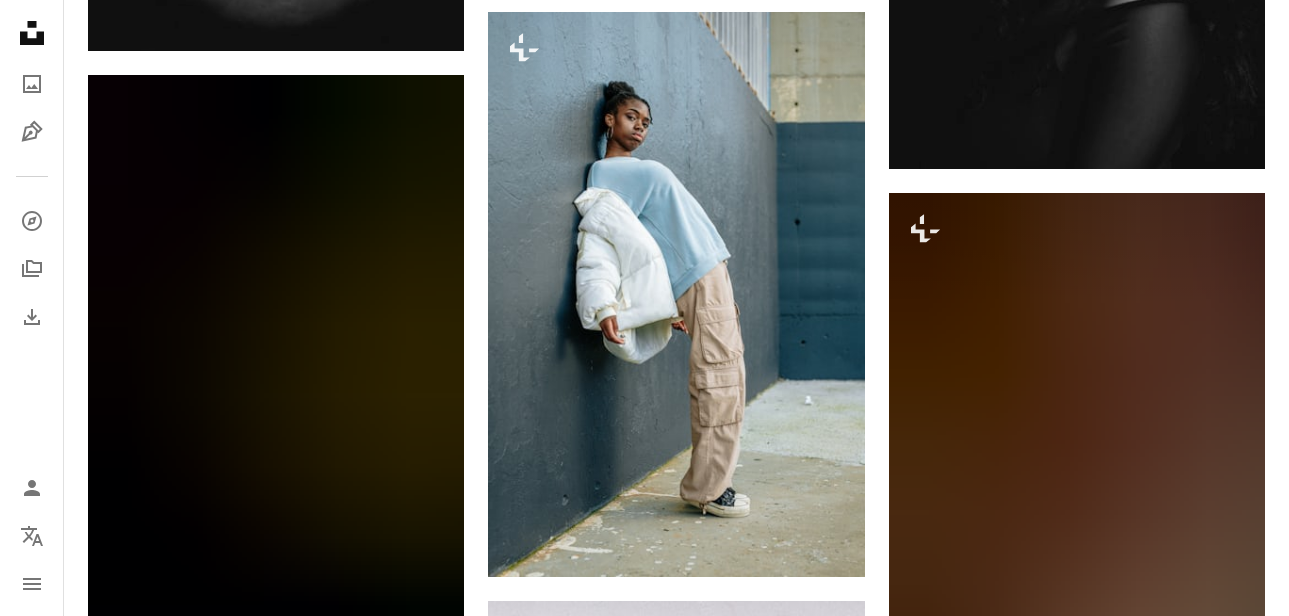scroll, scrollTop: 52803, scrollLeft: 0, axis: vertical 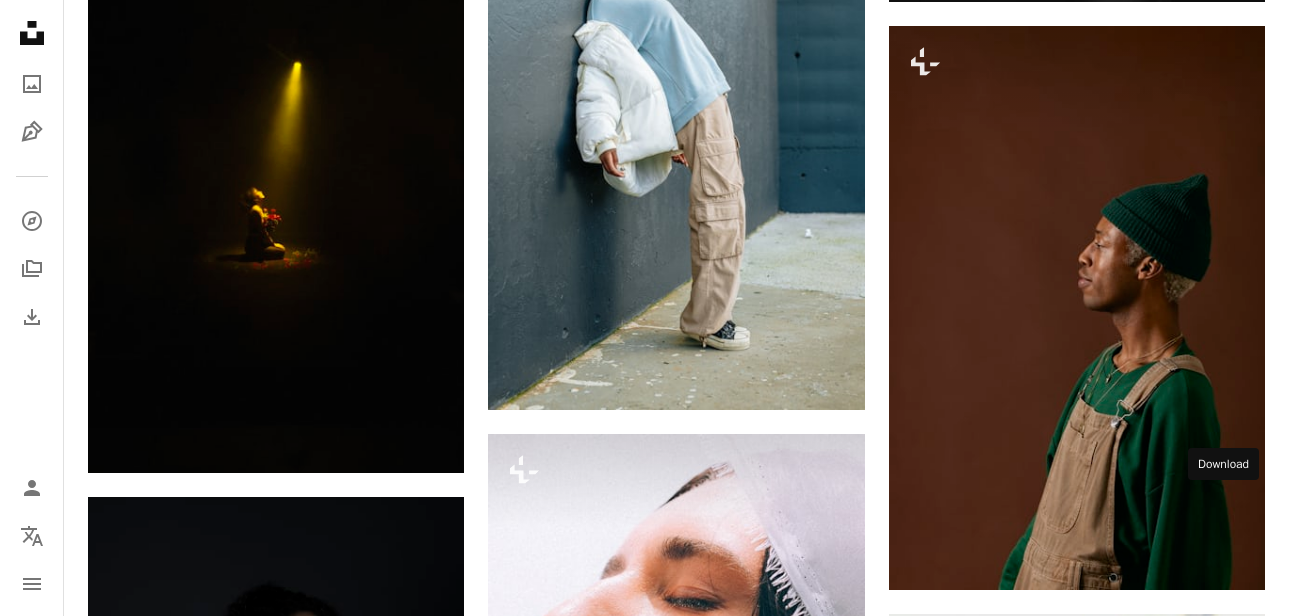 click on "Arrow pointing down" 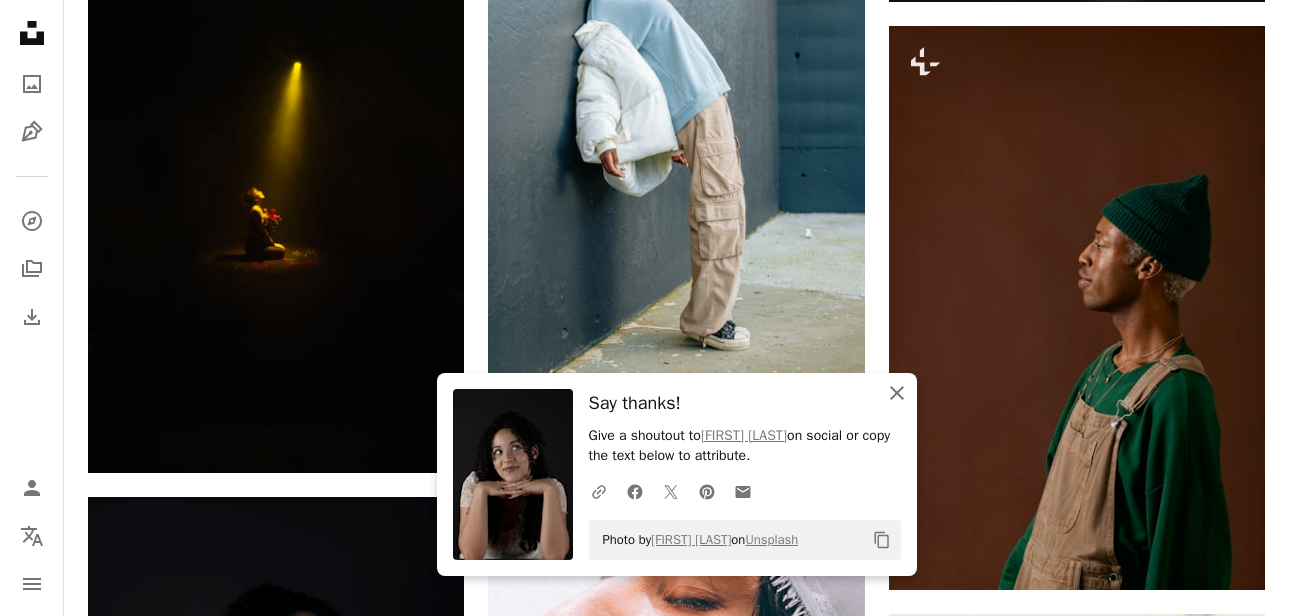 click on "An X shape" 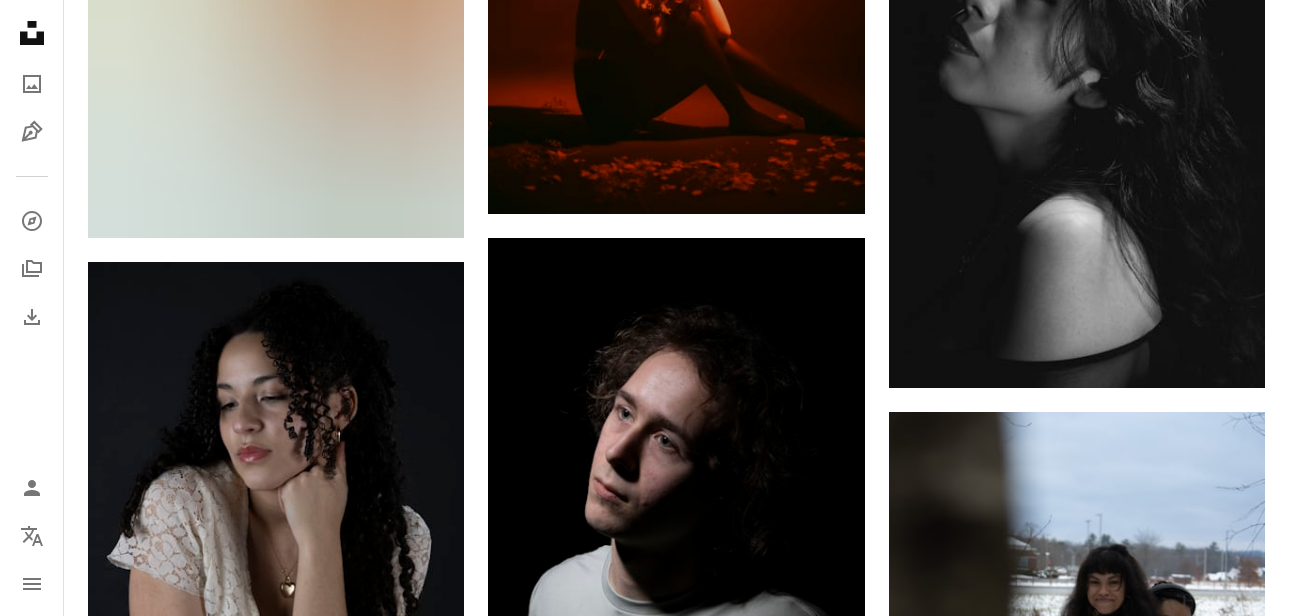 scroll, scrollTop: 54970, scrollLeft: 0, axis: vertical 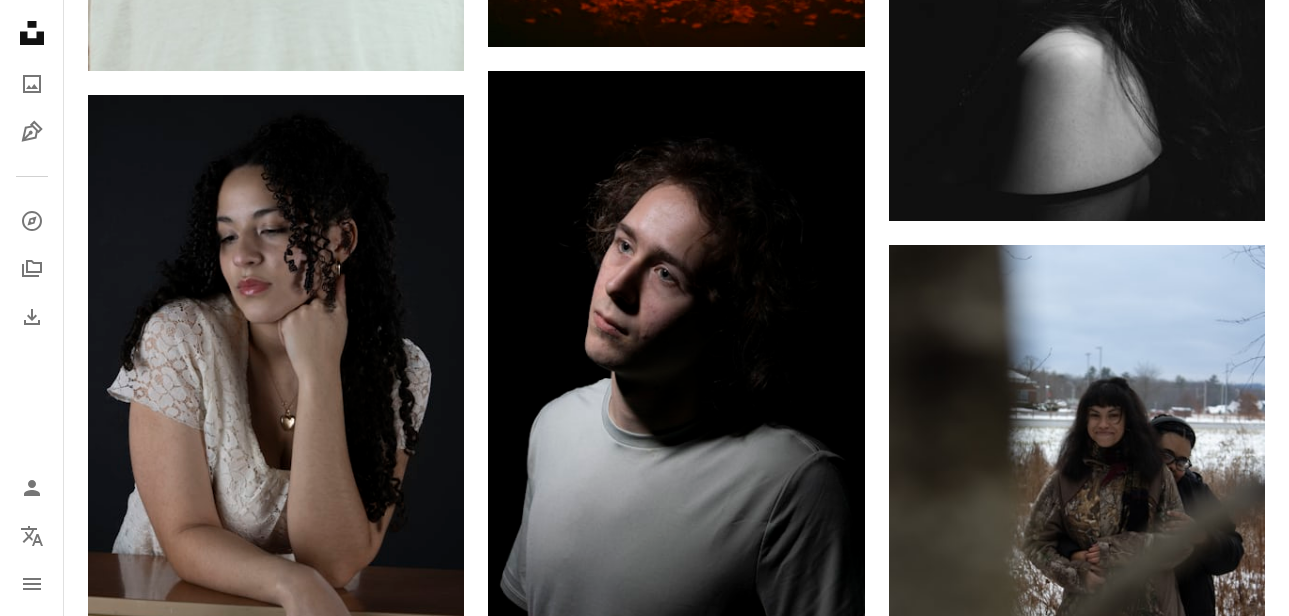 click 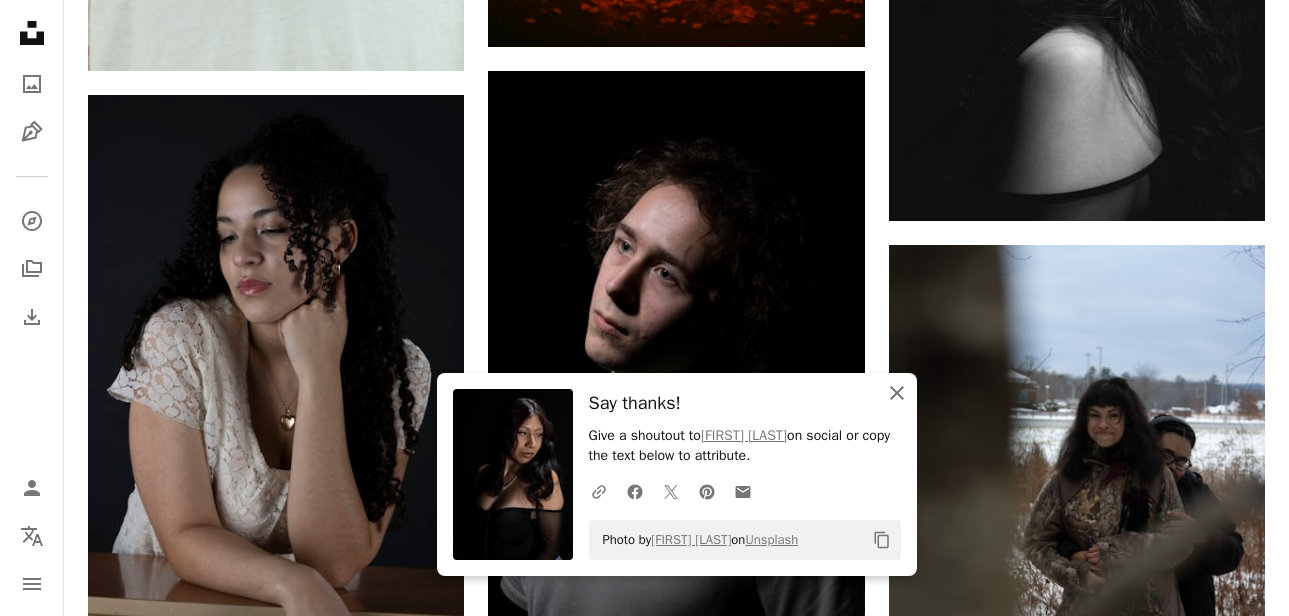 click on "An X shape" 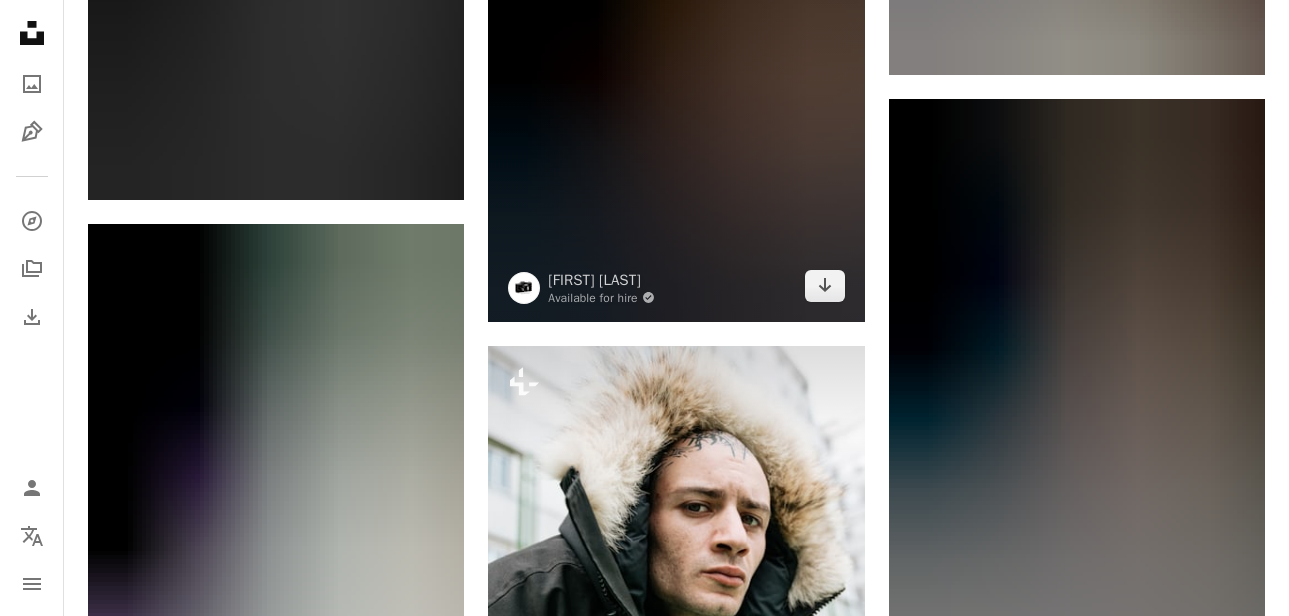 scroll, scrollTop: 57636, scrollLeft: 0, axis: vertical 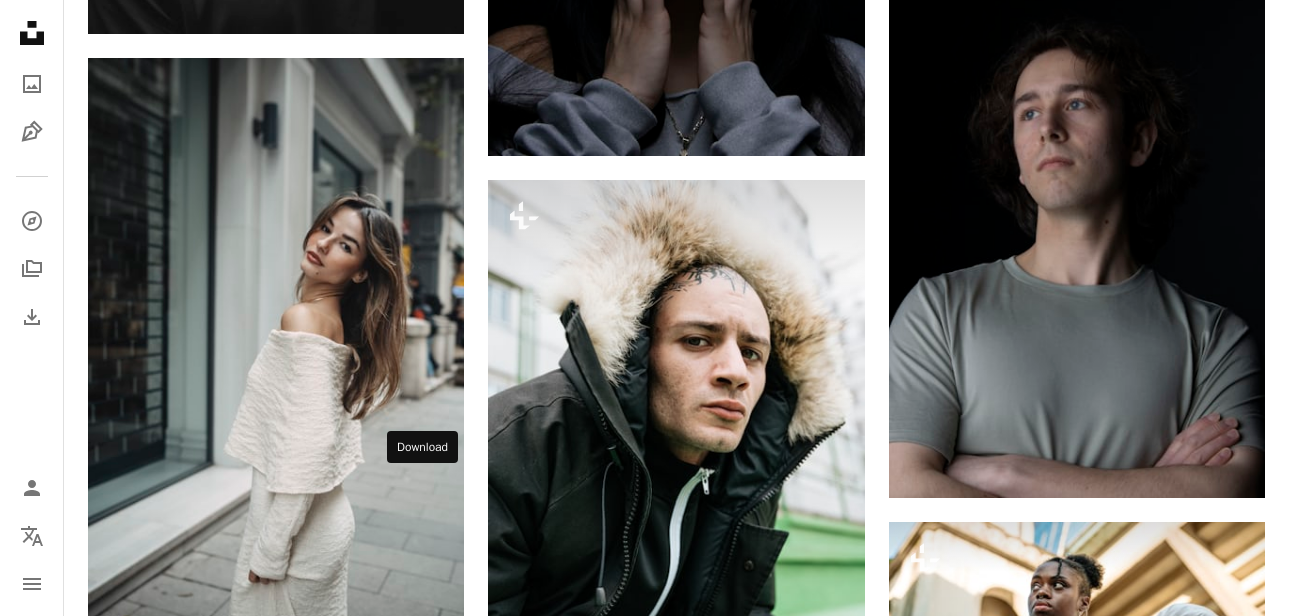 click 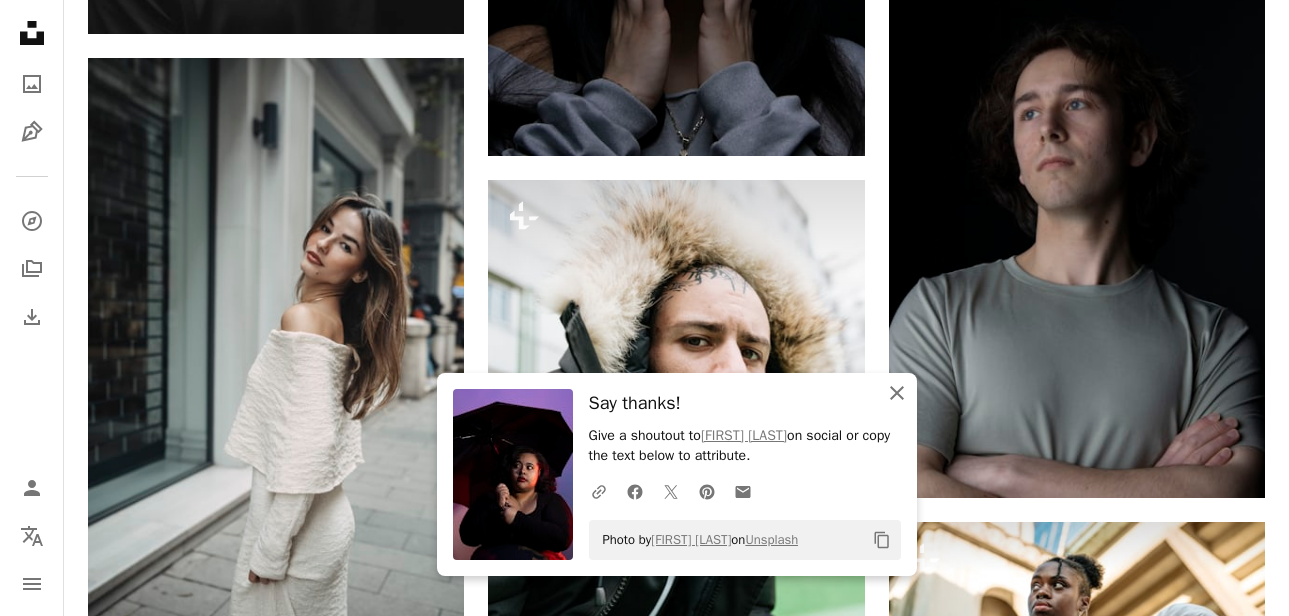 click on "An X shape Close" at bounding box center [897, 393] 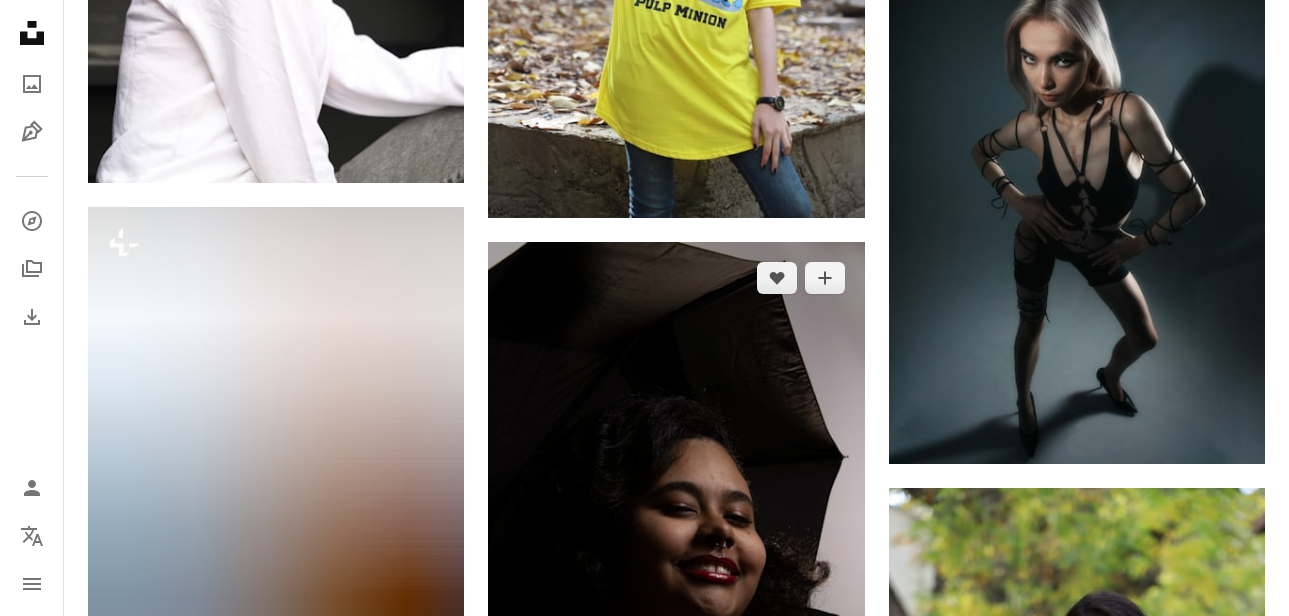 scroll, scrollTop: 59470, scrollLeft: 0, axis: vertical 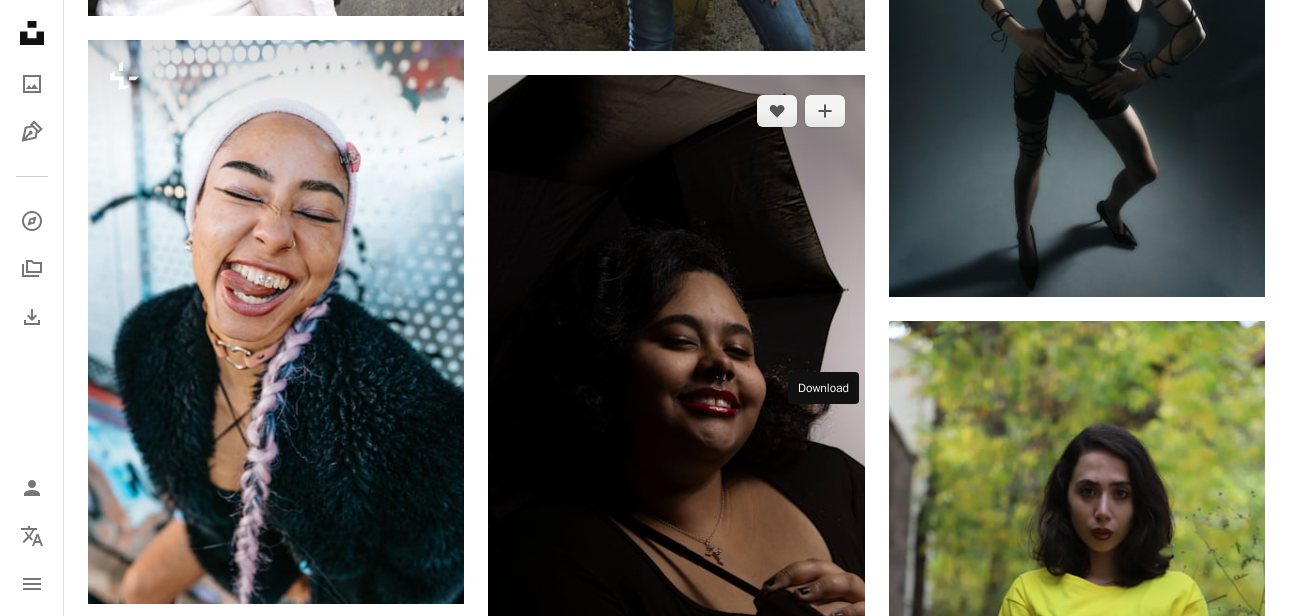 click on "Arrow pointing down" 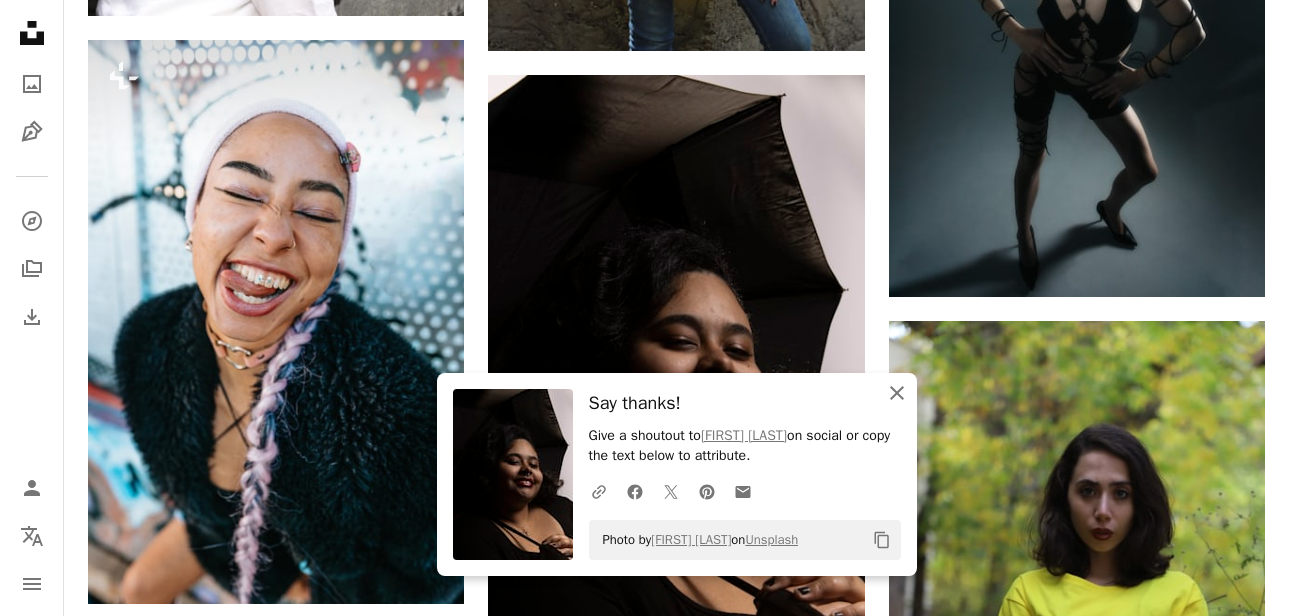 click on "An X shape" 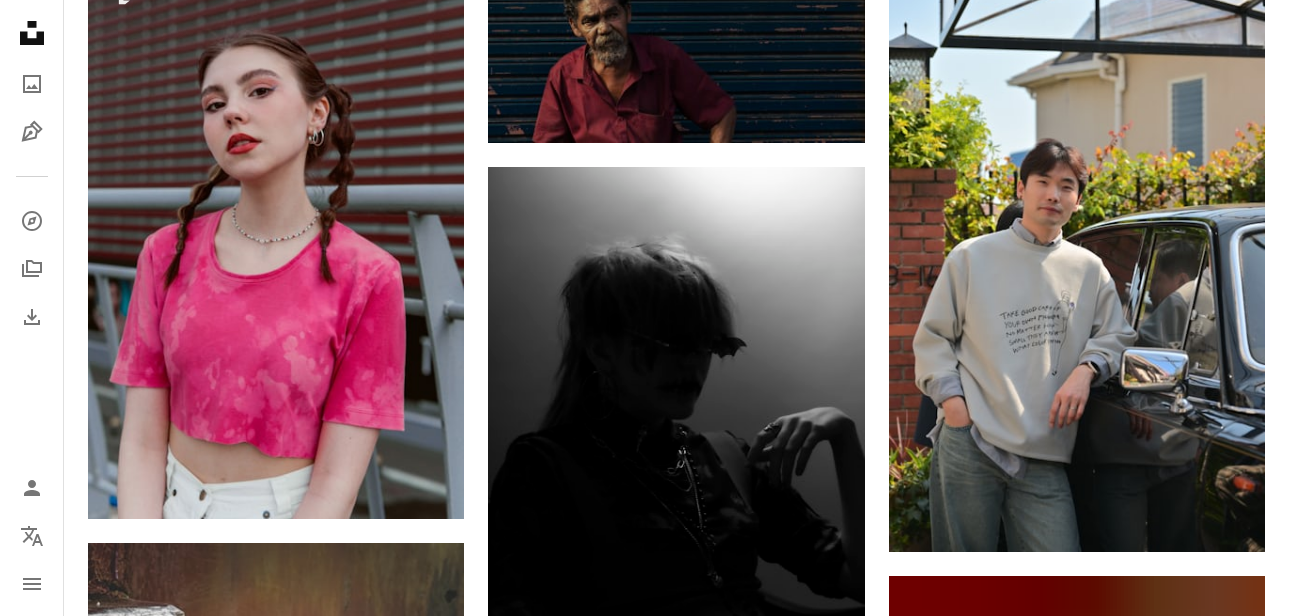 scroll, scrollTop: 65637, scrollLeft: 0, axis: vertical 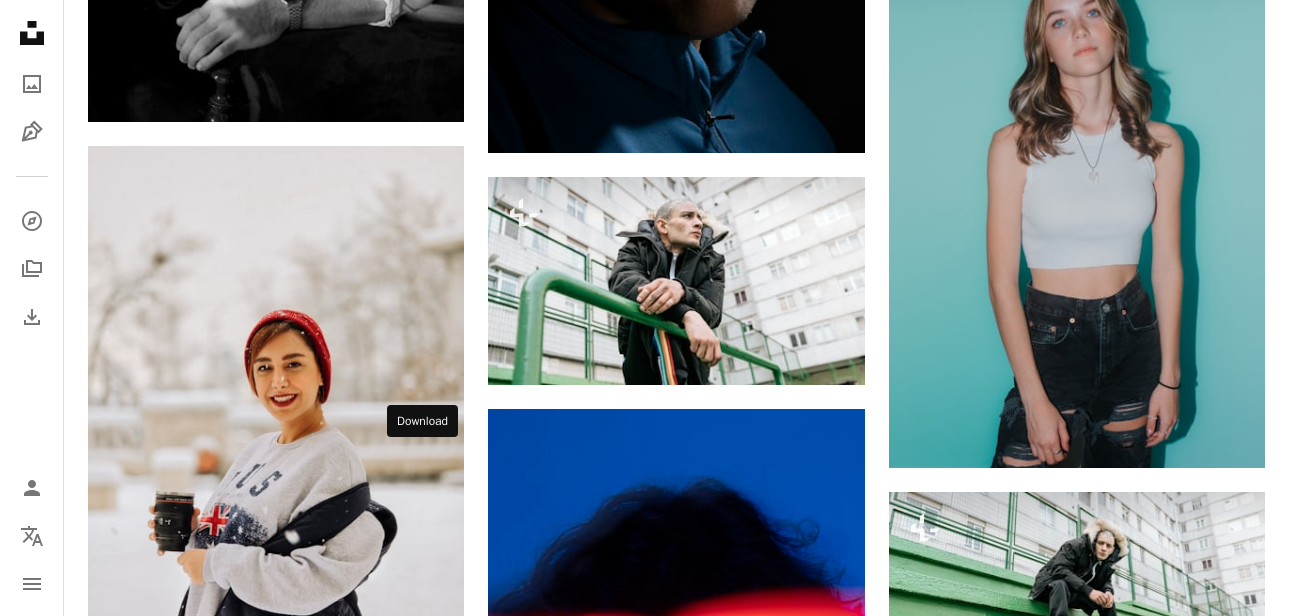 click on "Arrow pointing down" at bounding box center (424, 1200) 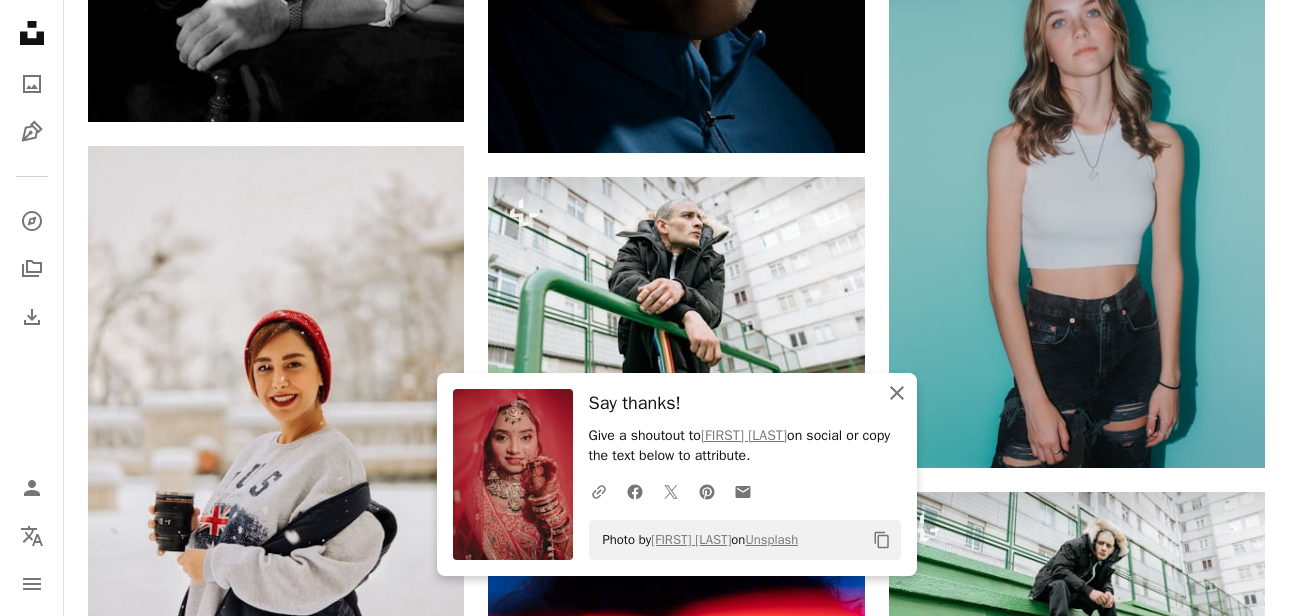 click on "An X shape" 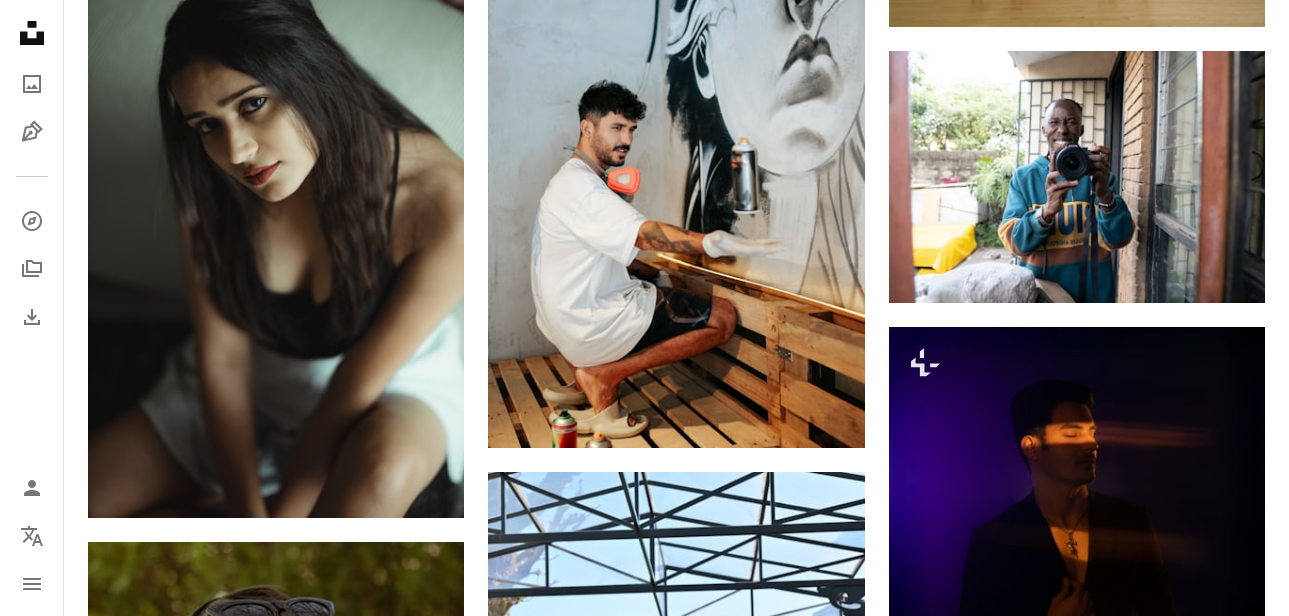 scroll, scrollTop: 70802, scrollLeft: 0, axis: vertical 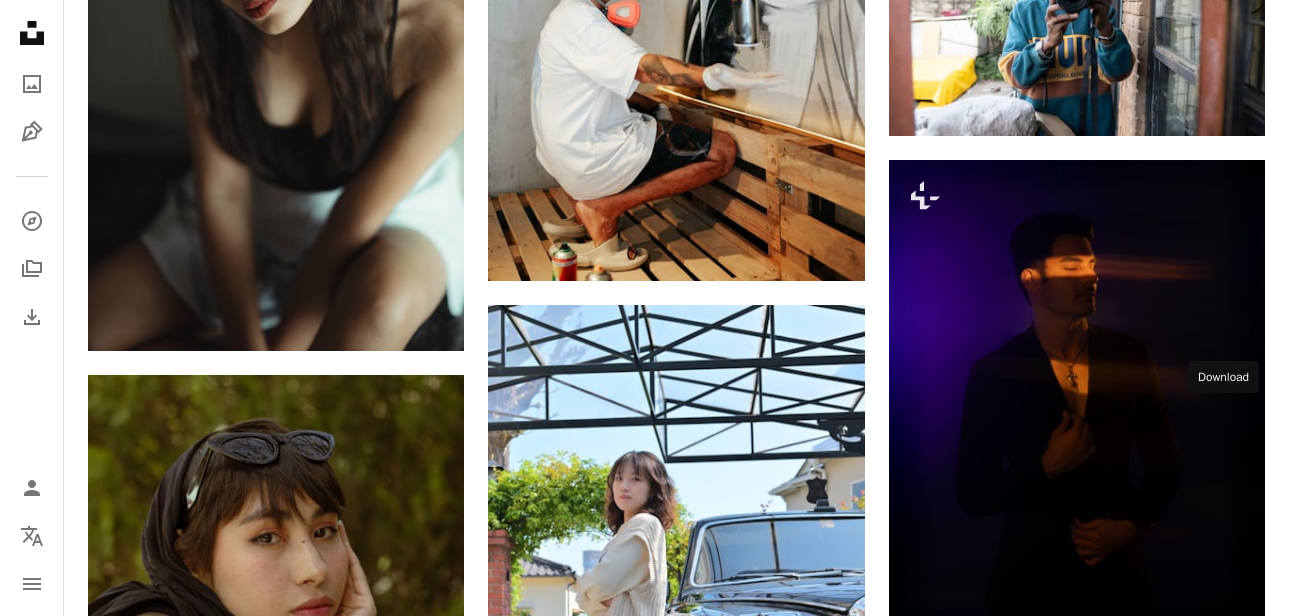 drag, startPoint x: 1213, startPoint y: 425, endPoint x: 1134, endPoint y: 394, distance: 84.8646 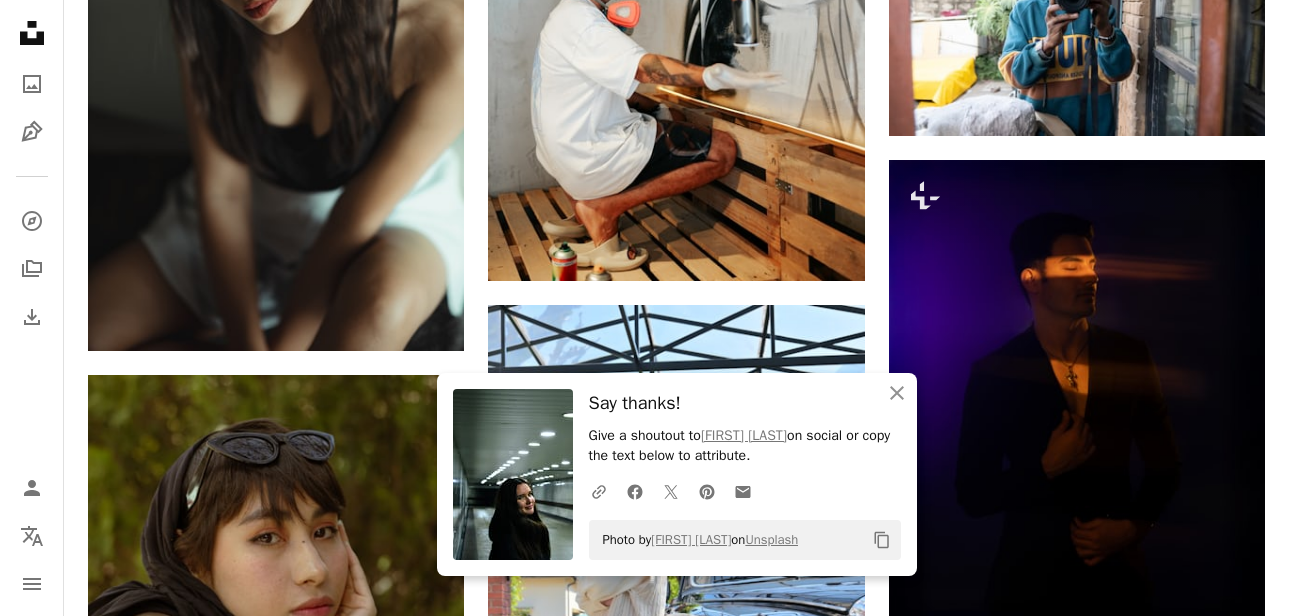 scroll, scrollTop: 70969, scrollLeft: 0, axis: vertical 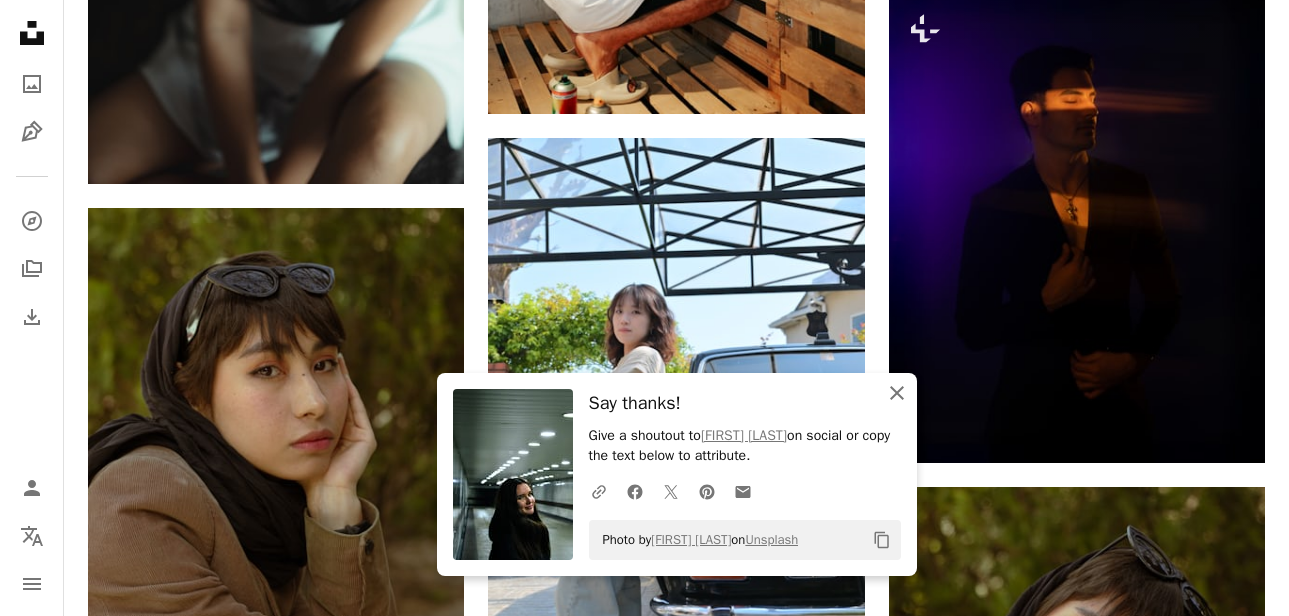 click on "An X shape" 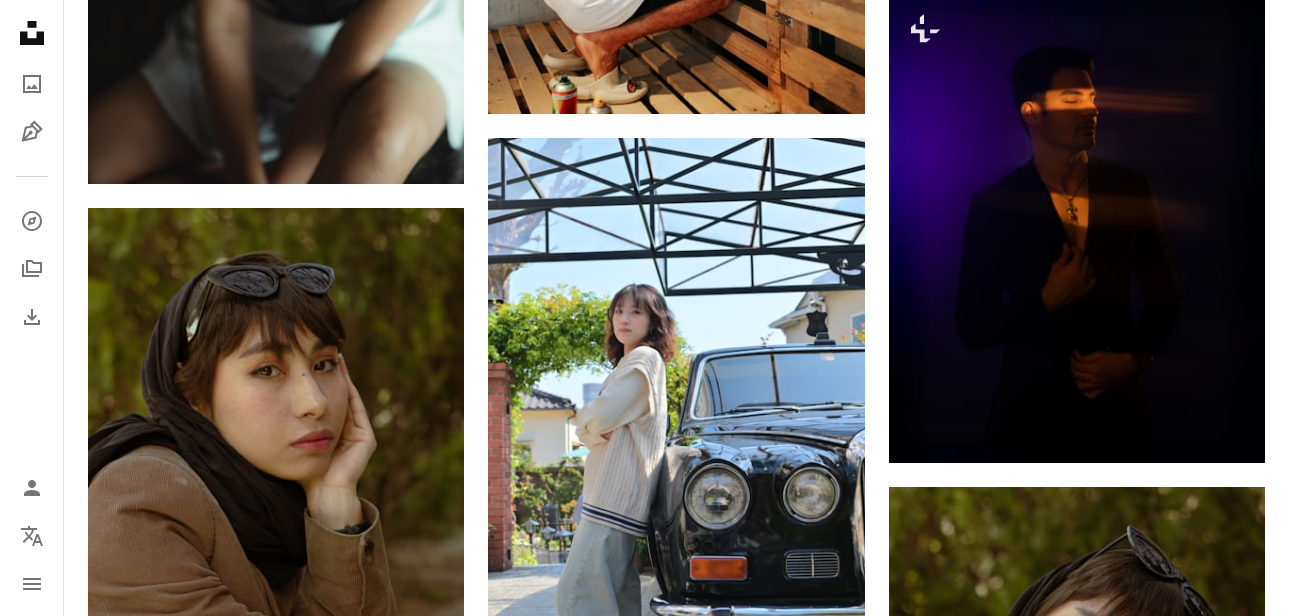 click at bounding box center [1077, 1853] 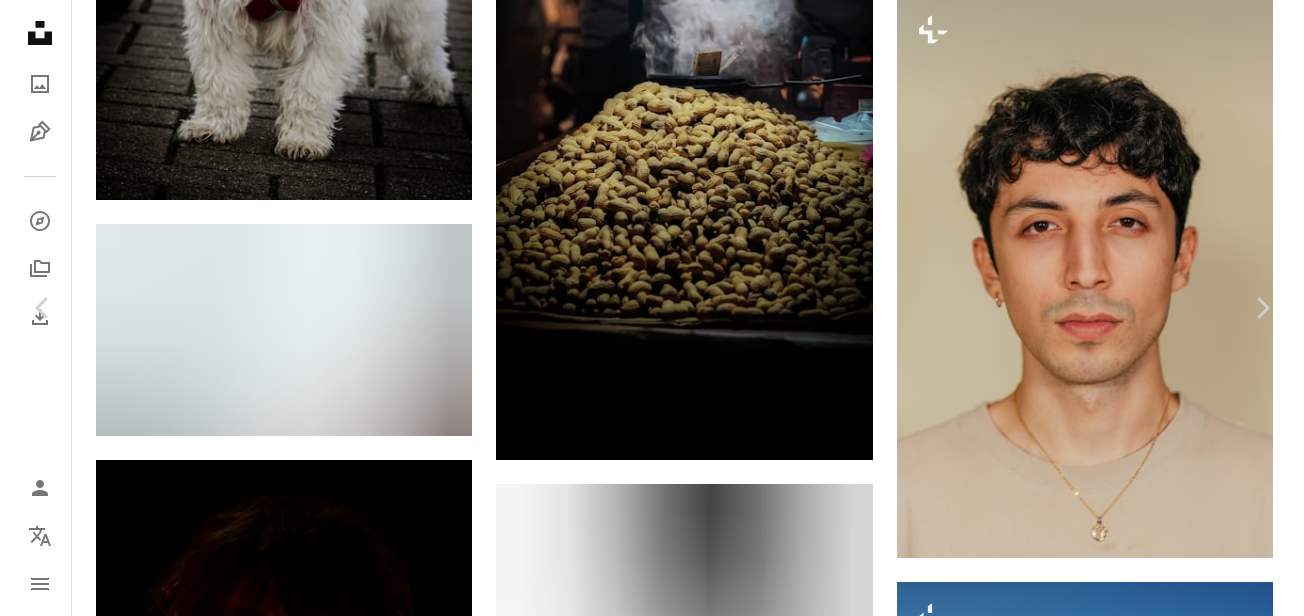 scroll, scrollTop: 72969, scrollLeft: 0, axis: vertical 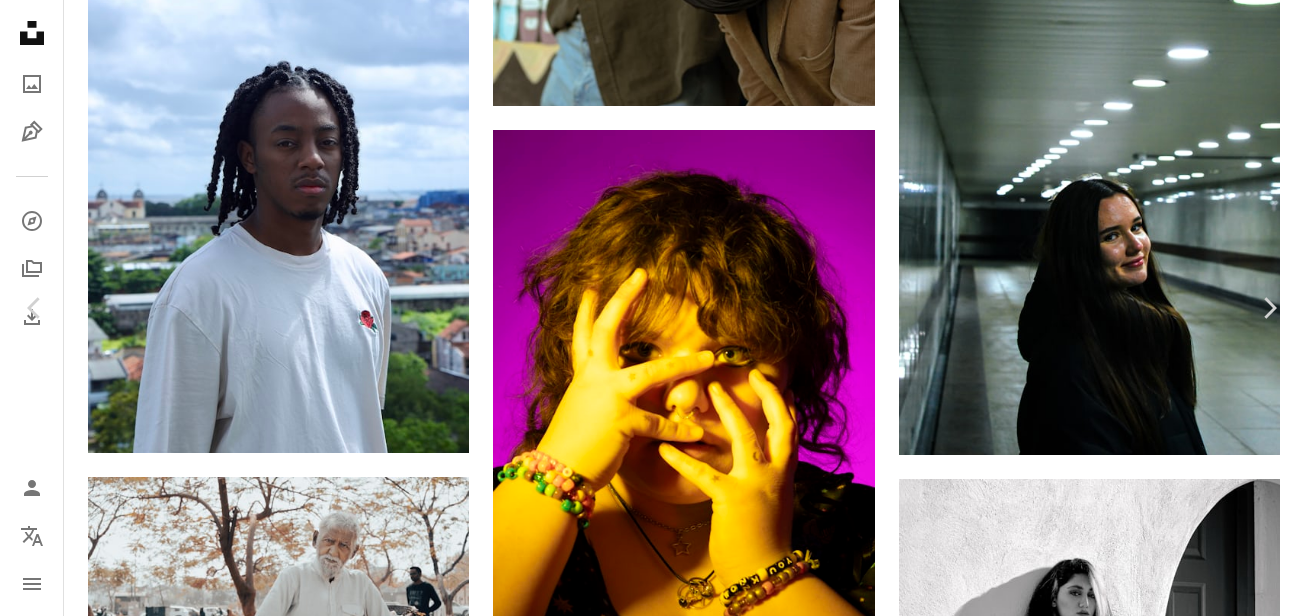 click on "An X shape Chevron left Chevron right [FIRST] [LAST] Available for hire A checkmark inside of a circle A heart A plus sign Download free Chevron down Zoom in Views 1,758 Downloads 12 A forward-right arrow Share Info icon Info More Actions Calendar outlined Published on December 27, 2024 Safety Free to use under the Unsplash License girl model style raw portrait woman portrait human photo face female adult photography happy smile shoe jeans head denim pants coat Public domain images Browse premium related images on iStock | Save 20% with code UNSPLASH20 View more on iStock ↗ Related images A heart A plus sign [FIRST] [LAST] Available for hire A checkmark inside of a circle Arrow pointing down A heart A plus sign [FIRST] [LAST] Available for hire A checkmark inside of a circle Arrow pointing down A heart A plus sign [FIRST] [LAST] Available for hire A checkmark inside of a circle Arrow pointing down Plus sign for Unsplash+ A heart A plus sign [FIRST] For Unsplash+ A lock Download A heart" at bounding box center (652, 6207) 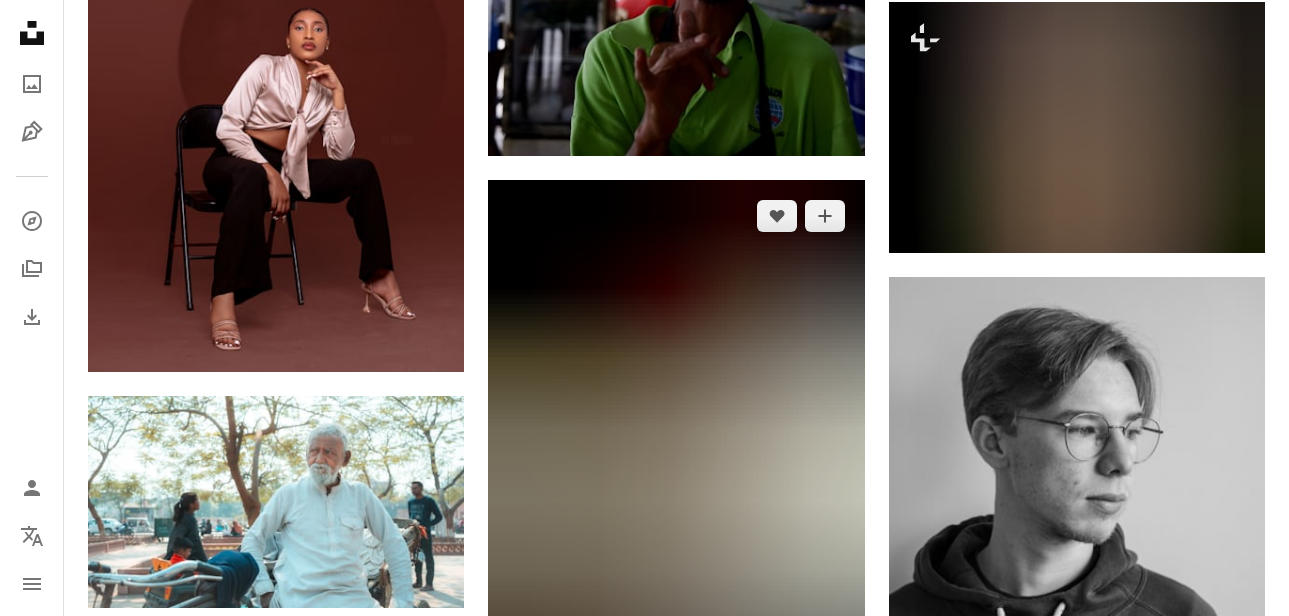 scroll, scrollTop: 74469, scrollLeft: 0, axis: vertical 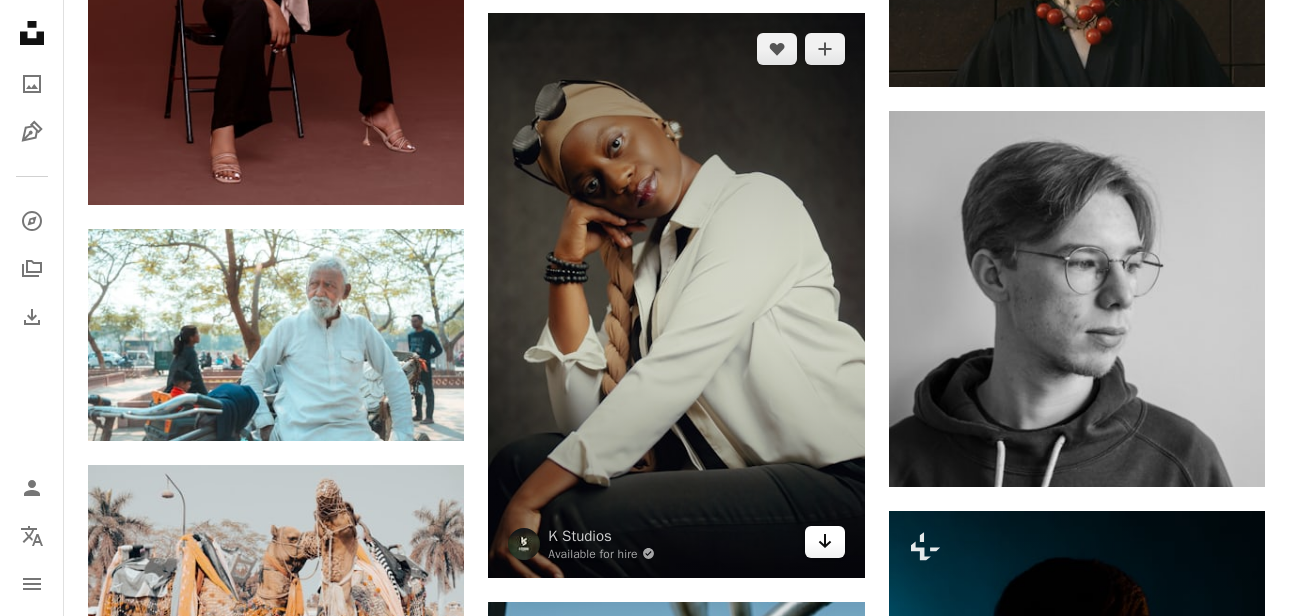 click on "Arrow pointing down" 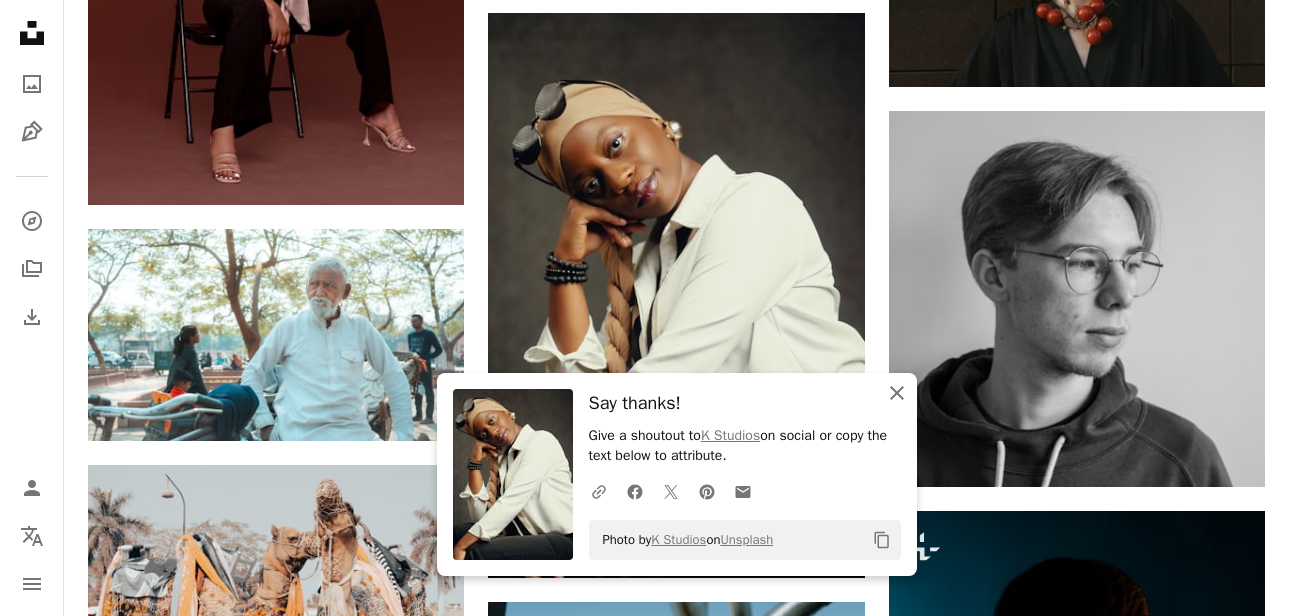 click on "An X shape" 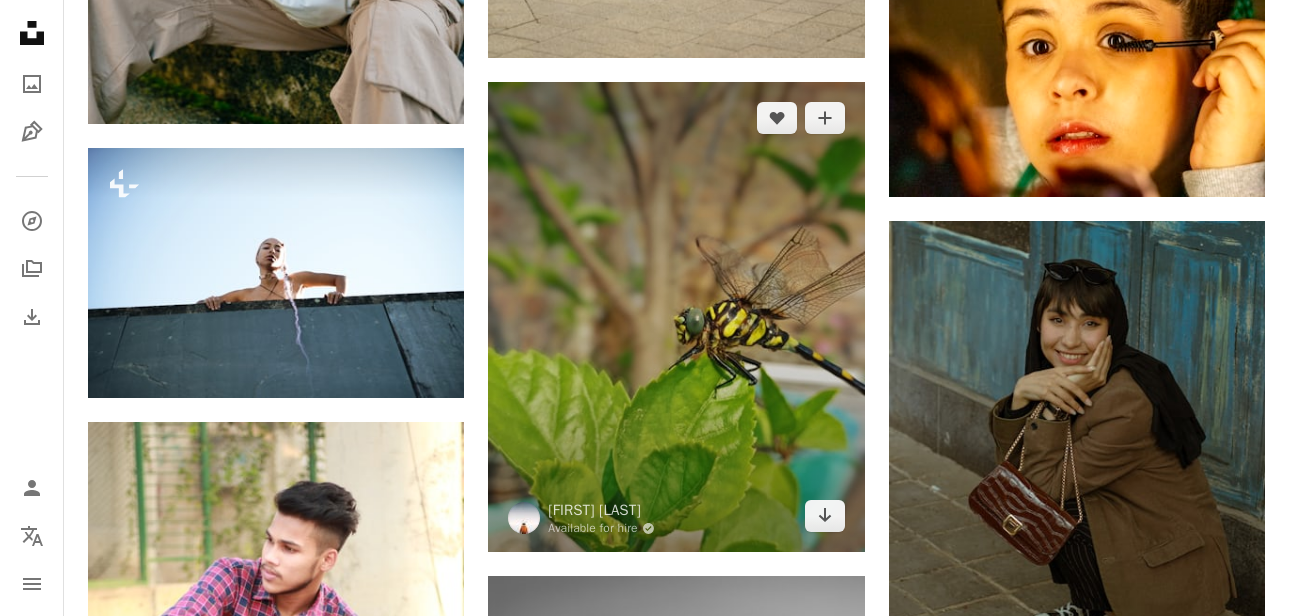 scroll, scrollTop: 77802, scrollLeft: 0, axis: vertical 